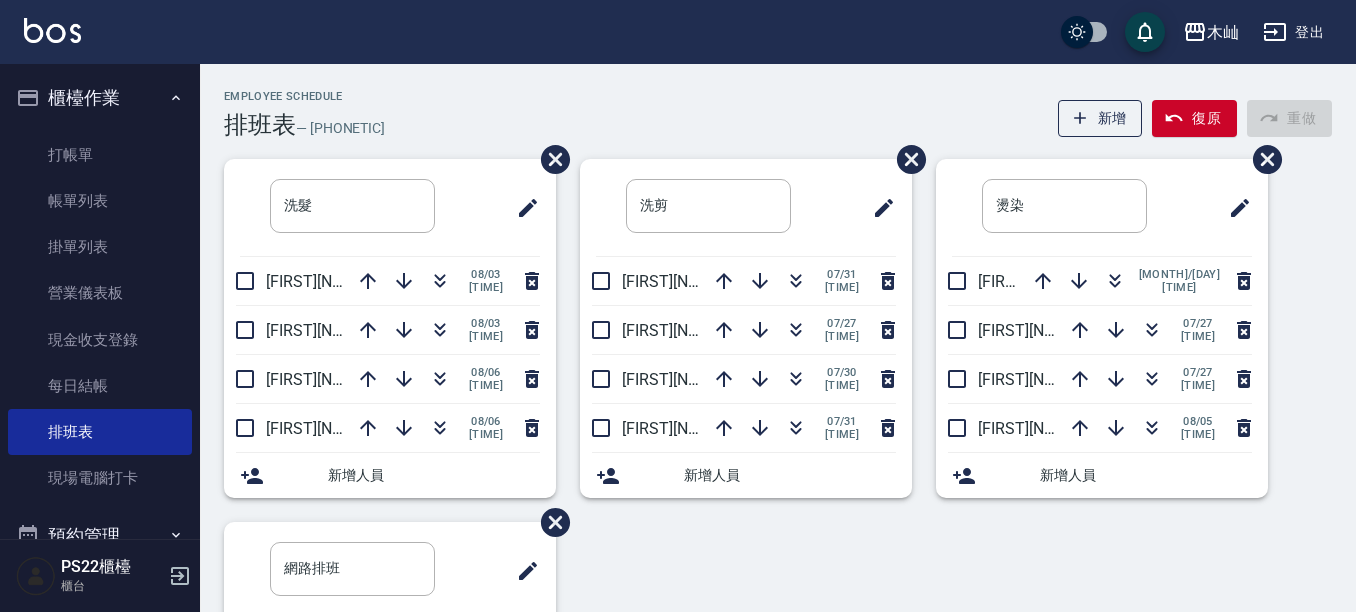 scroll, scrollTop: 0, scrollLeft: 0, axis: both 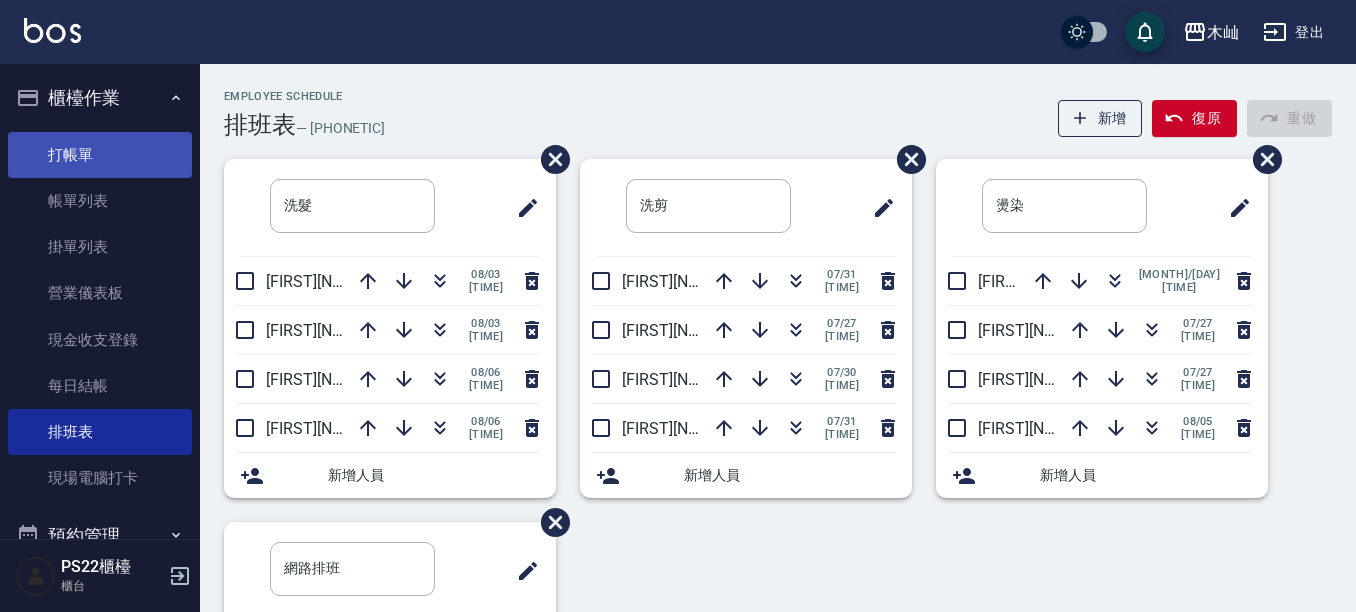 click on "打帳單" at bounding box center (100, 155) 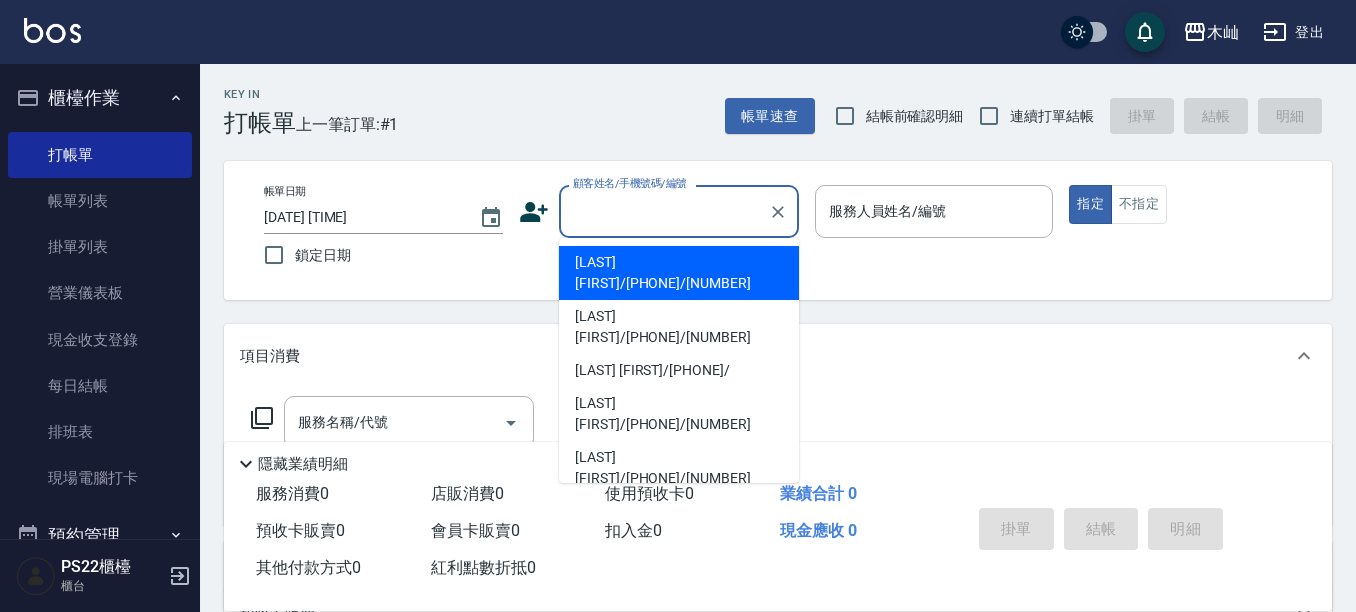 click on "顧客姓名/手機號碼/編號" at bounding box center [664, 211] 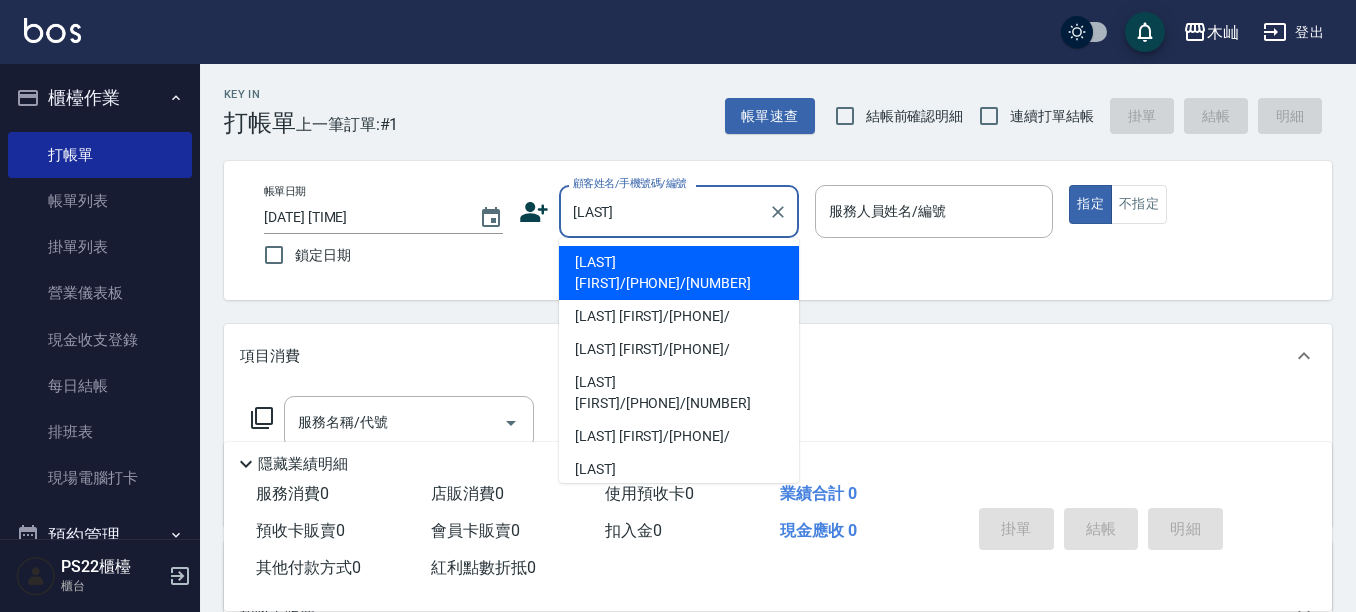 click on "[LAST] [FIRST]/[PHONE]/[NUMBER]" at bounding box center [679, 273] 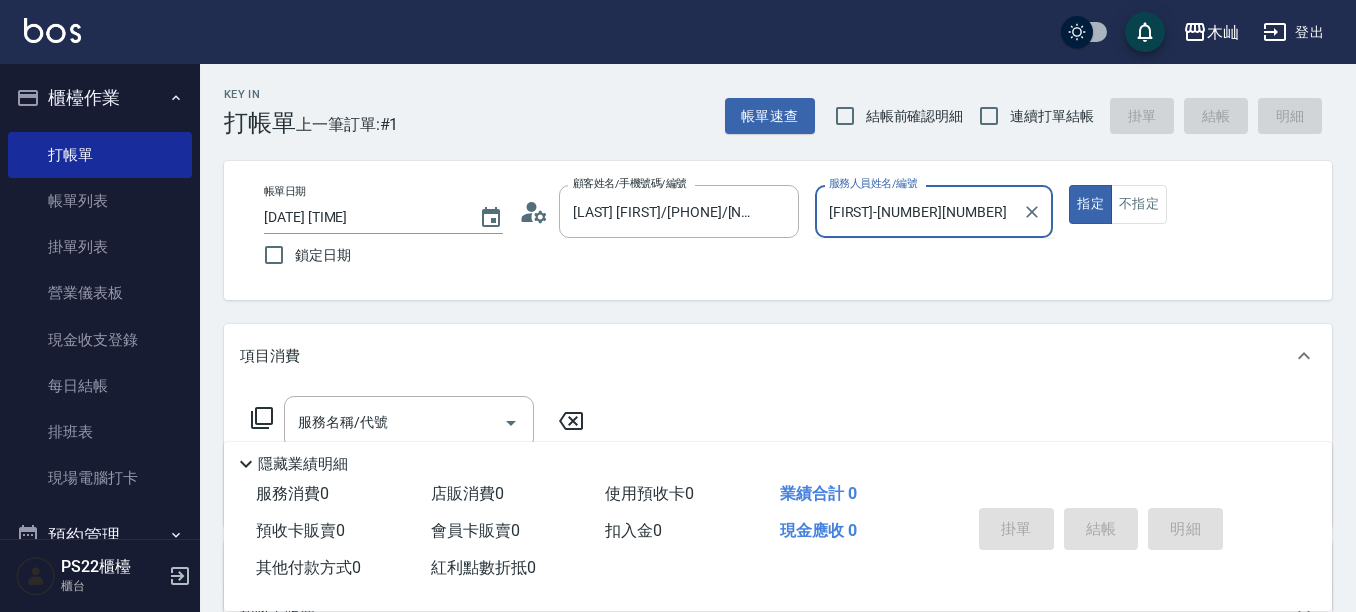 click on "指定" at bounding box center [1090, 204] 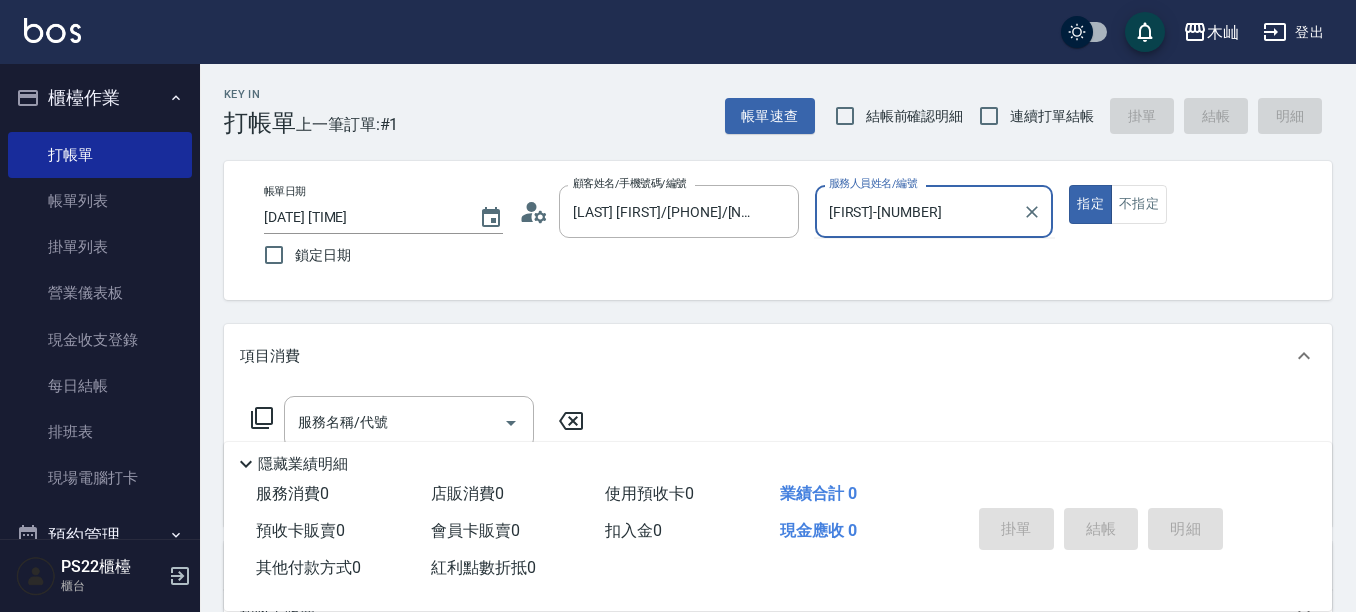 type on "true" 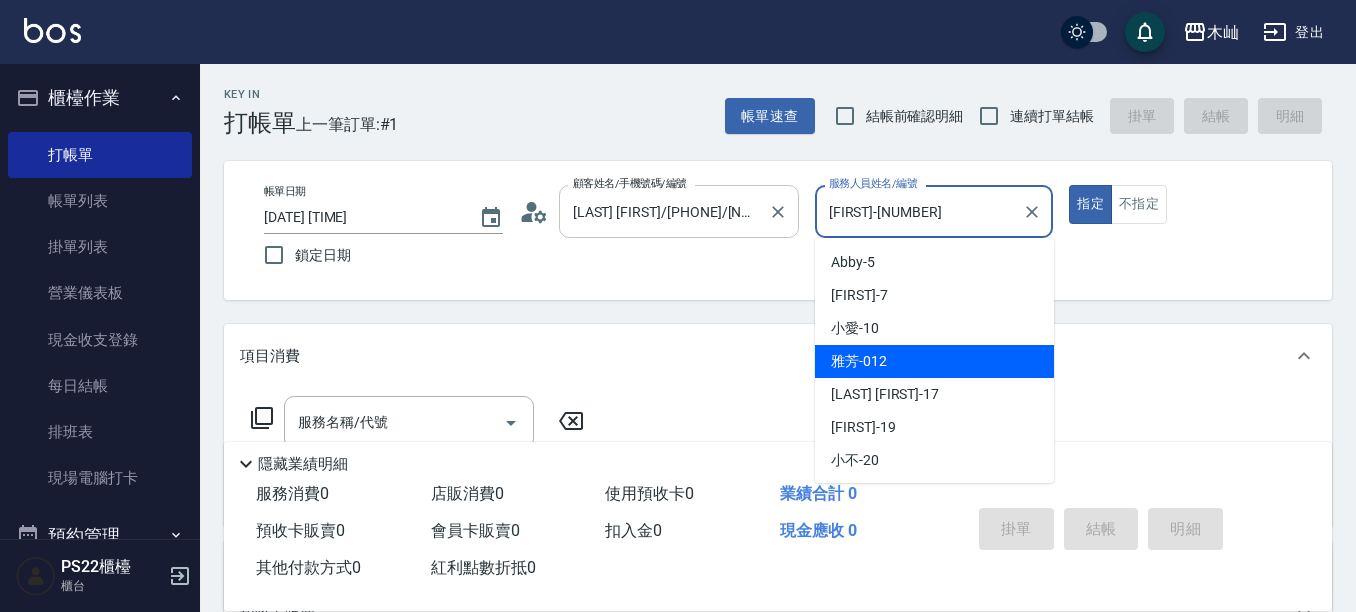 drag, startPoint x: 932, startPoint y: 217, endPoint x: 798, endPoint y: 227, distance: 134.37262 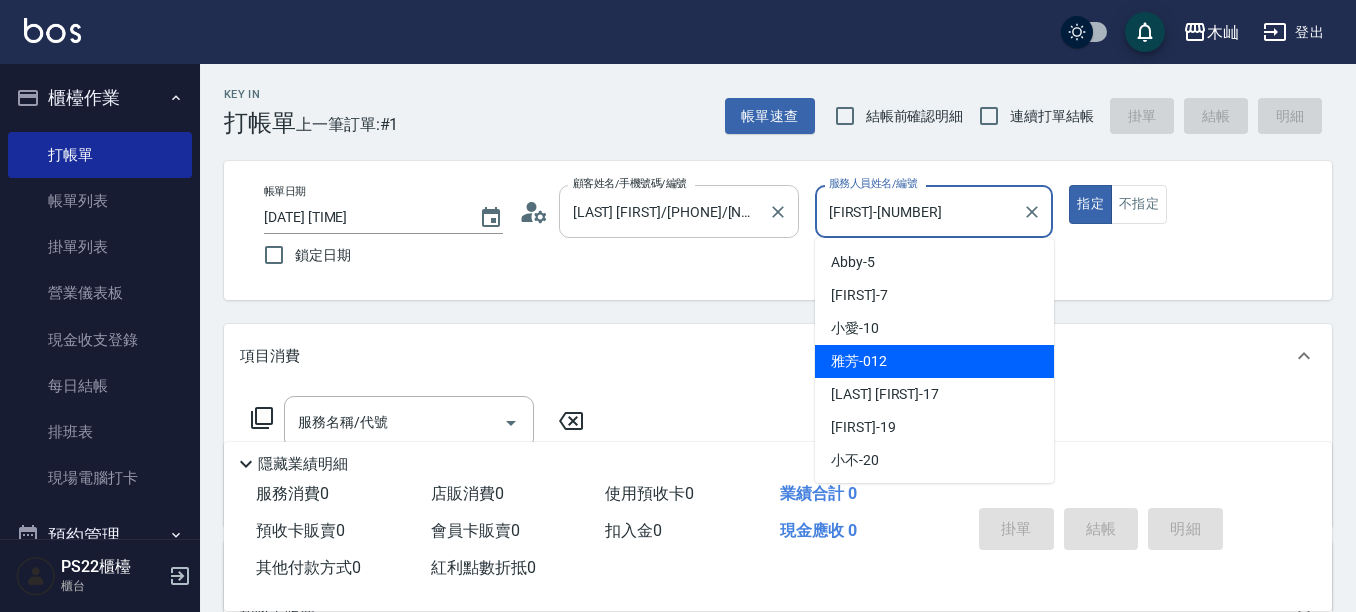click on "帳單日期 [DATE] [TIME] 鎖定日期 顧客姓名/[PHONE]/[NUMBER] 顧客姓名/[PHONE]/[NUMBER] 服務人員姓名/[NUMBER] [FIRST]-[NUMBER] 服務人員姓名/[NUMBER] 指定 不指定" at bounding box center (778, 230) 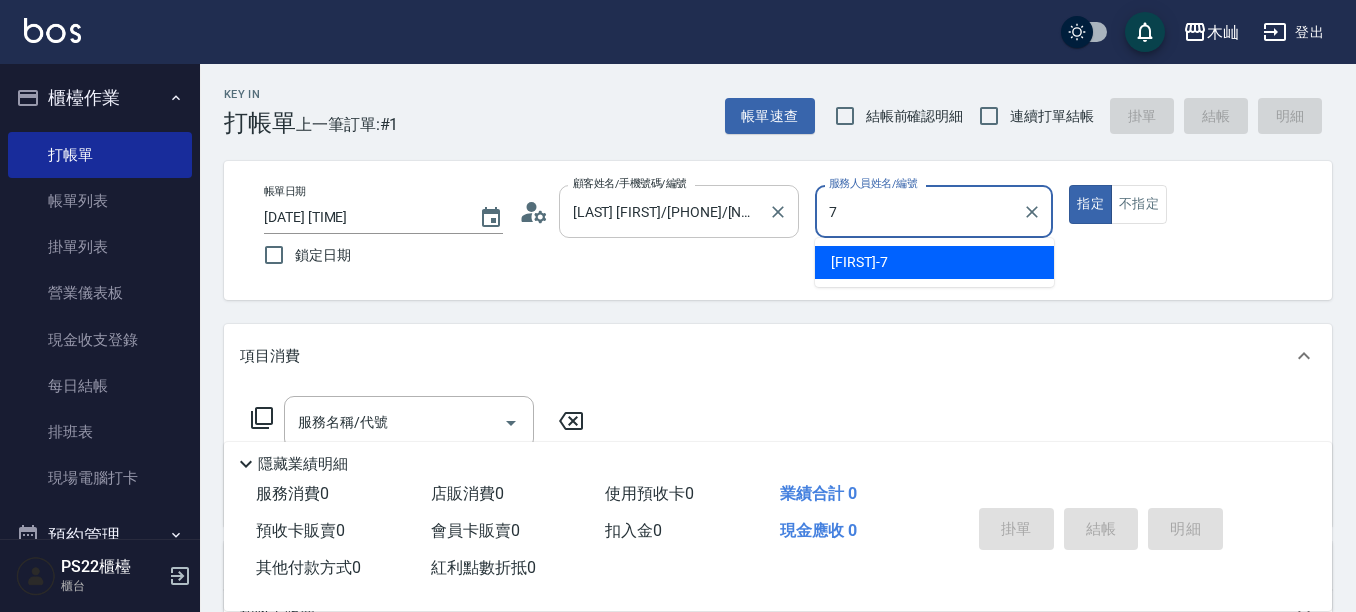 type on "[FIRST]-[NUMBER]" 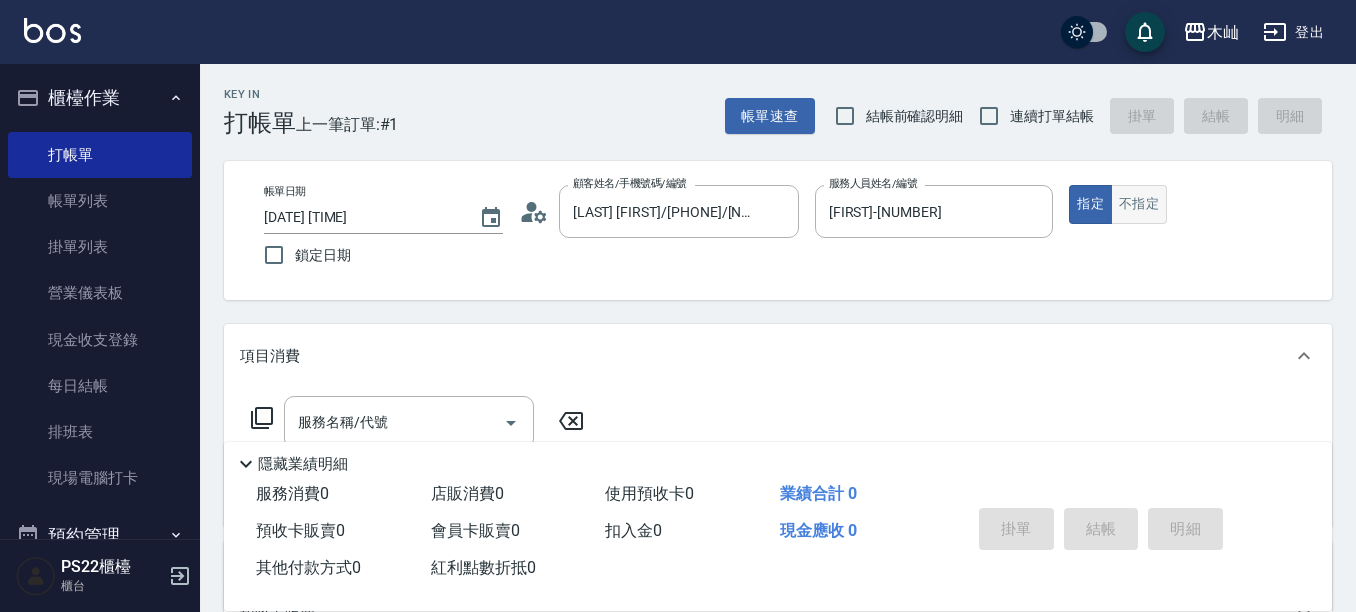 click on "不指定" at bounding box center (1139, 204) 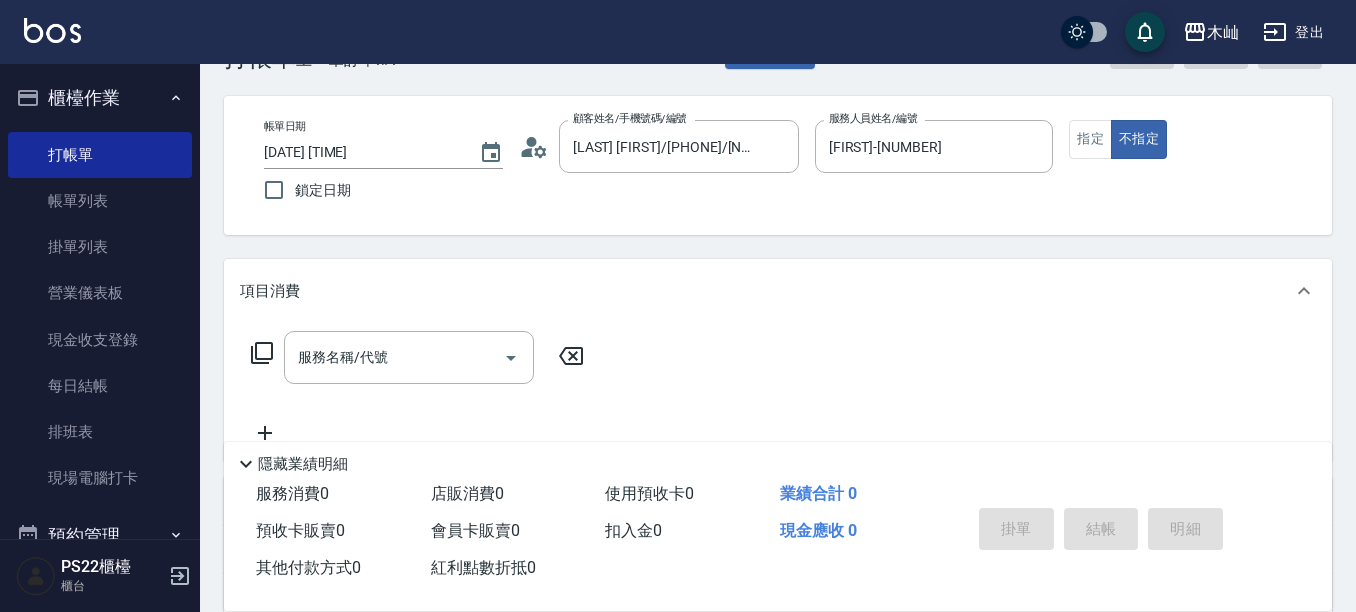 scroll, scrollTop: 100, scrollLeft: 0, axis: vertical 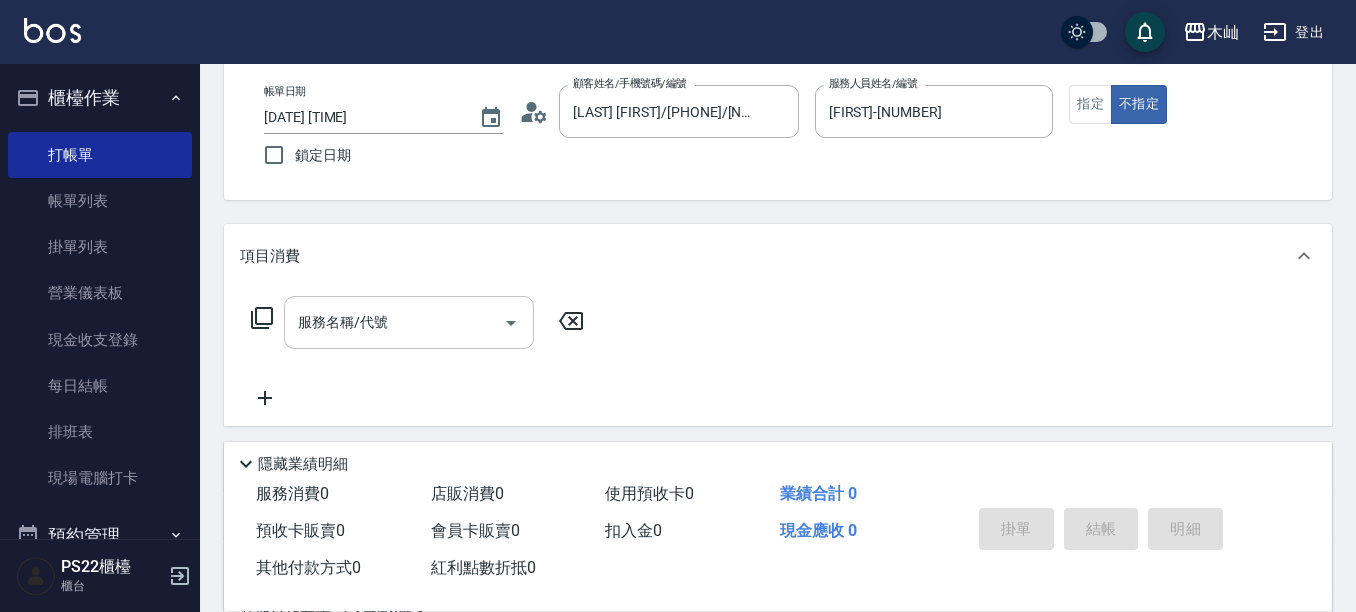 click on "服務名稱/代號" at bounding box center [394, 322] 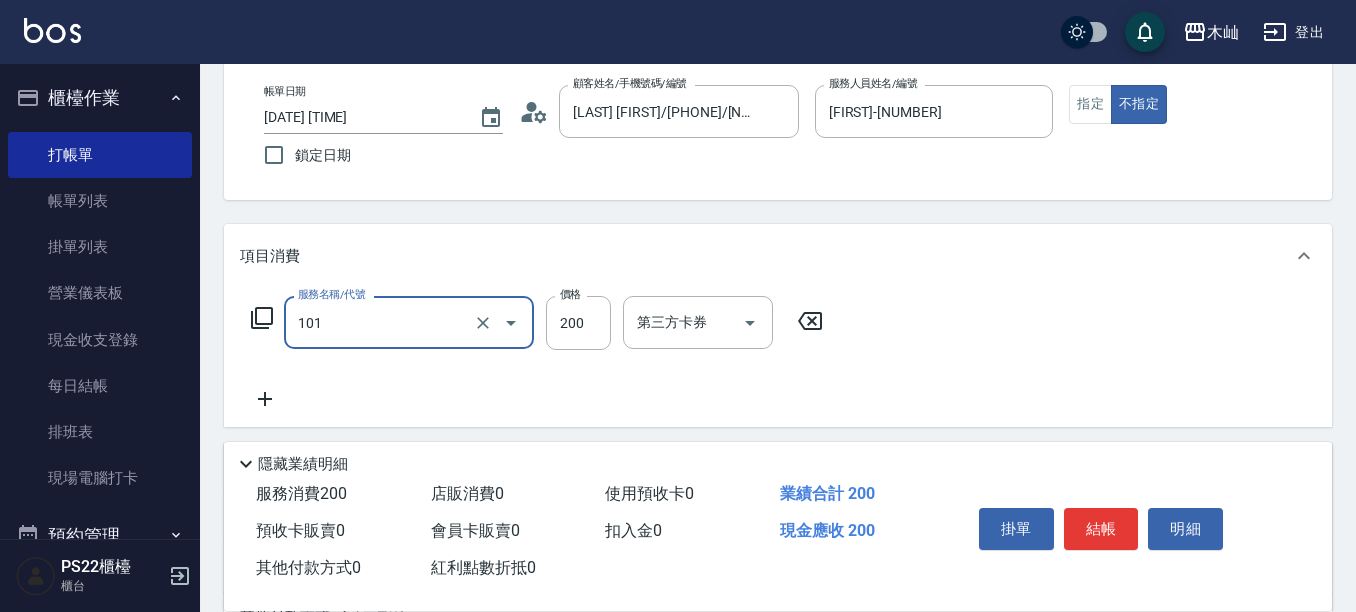 type on "洗髮(101)" 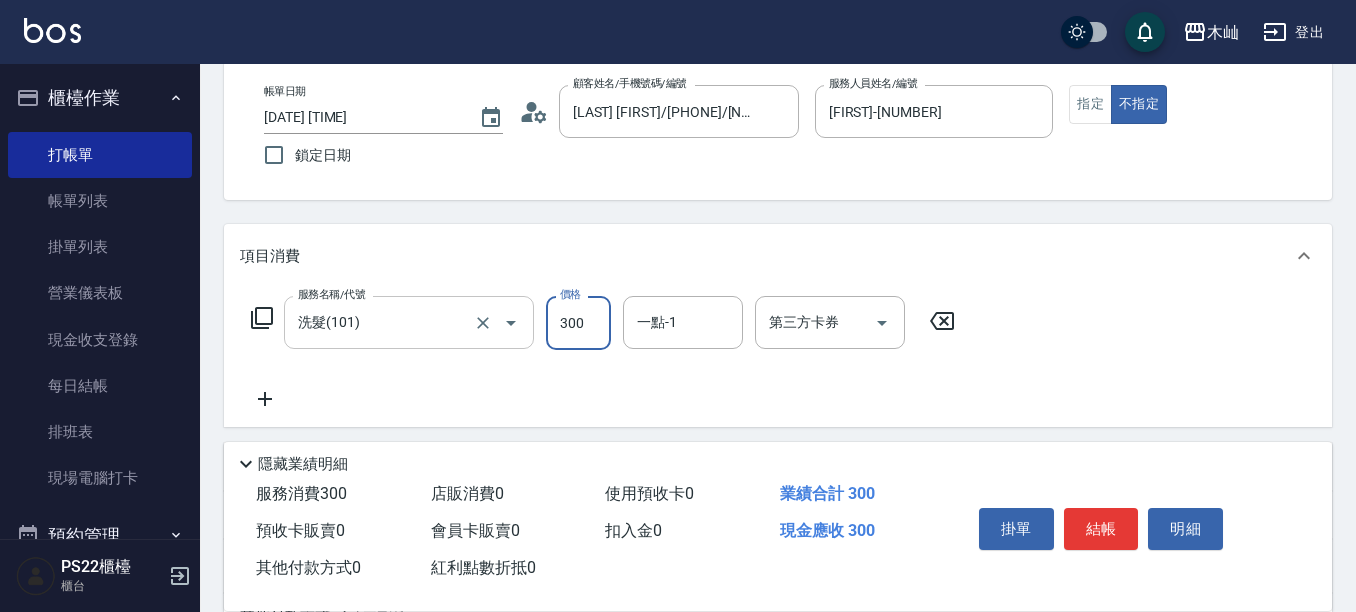 type on "300" 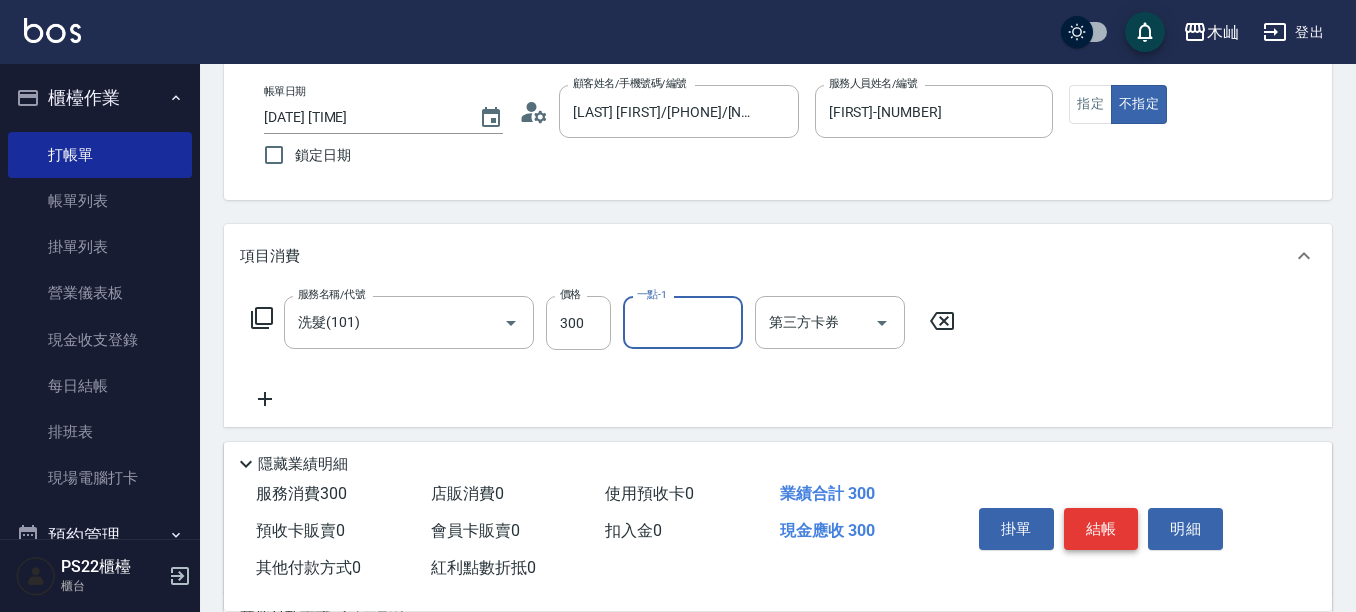 click on "結帳" at bounding box center [1101, 529] 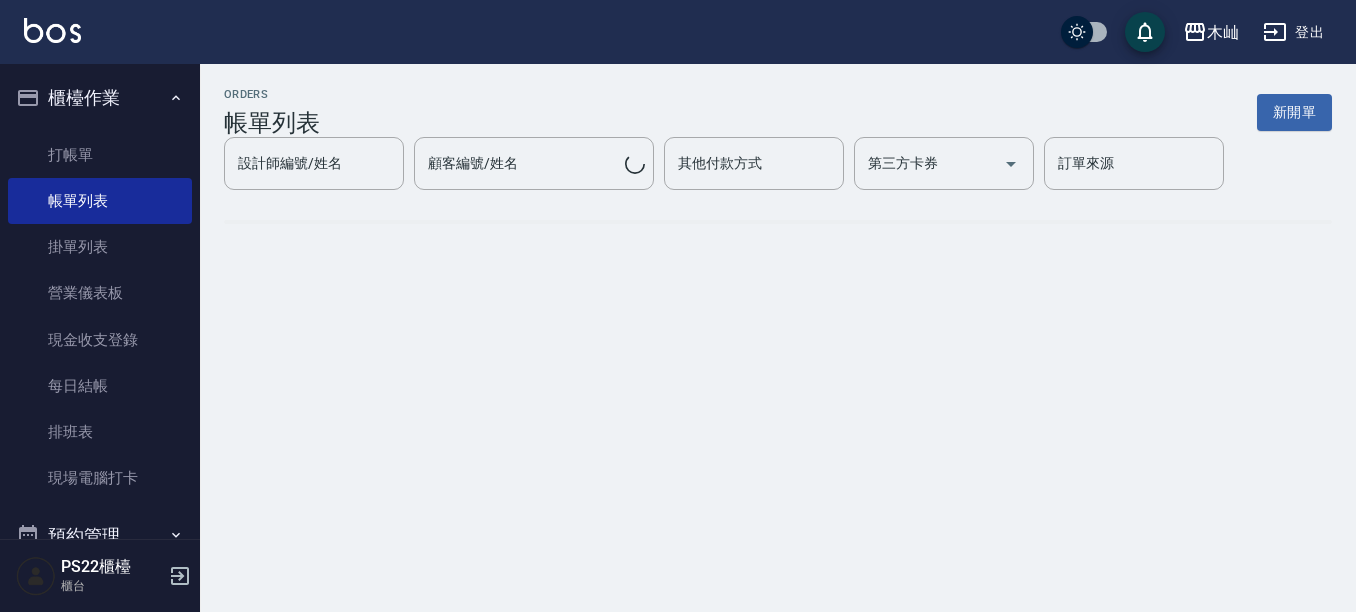 scroll, scrollTop: 0, scrollLeft: 0, axis: both 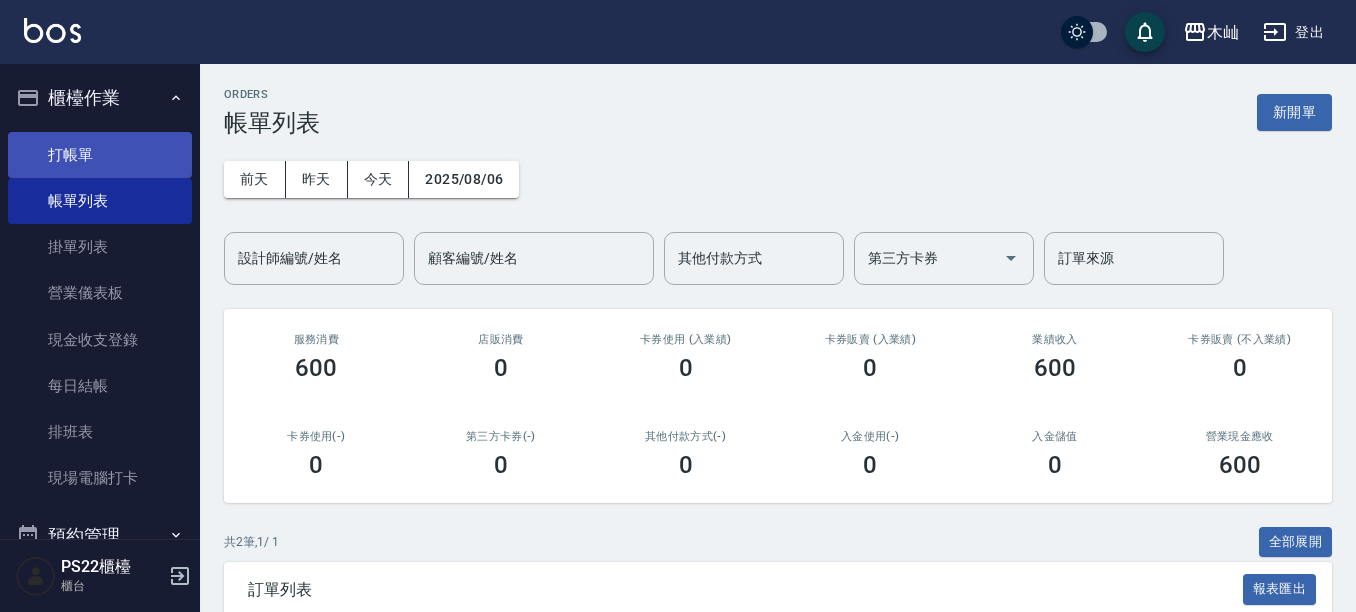 click on "打帳單" at bounding box center [100, 155] 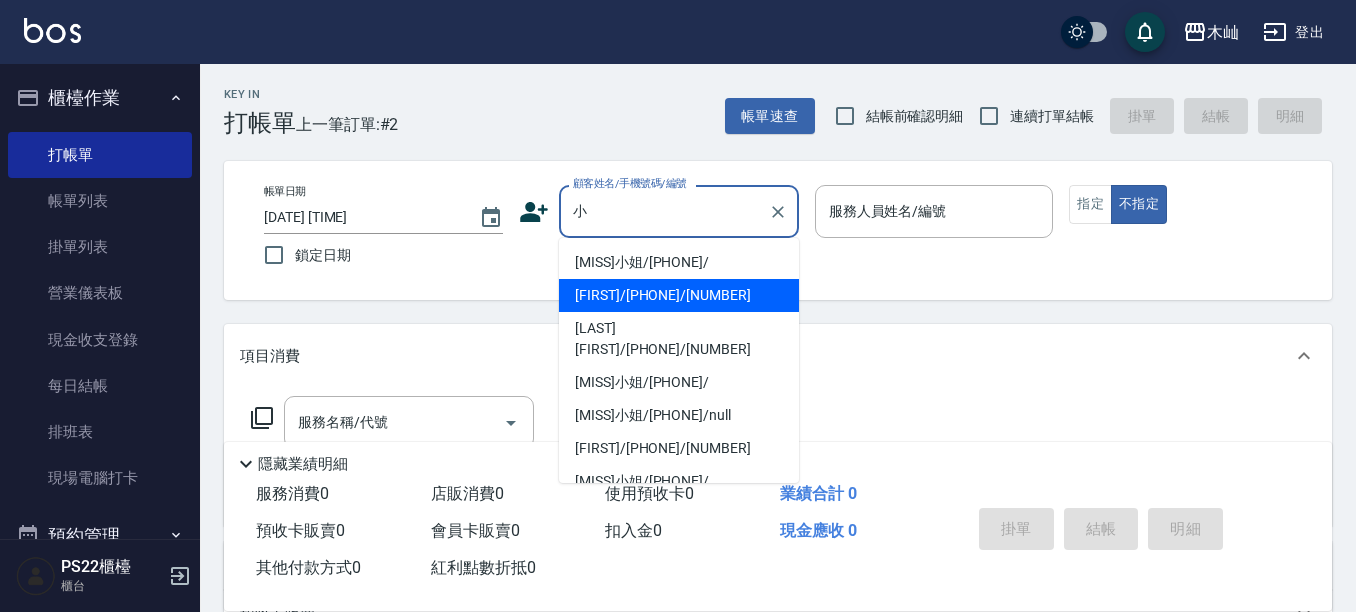 click on "[FIRST]/[PHONE]/[NUMBER]" at bounding box center (679, 295) 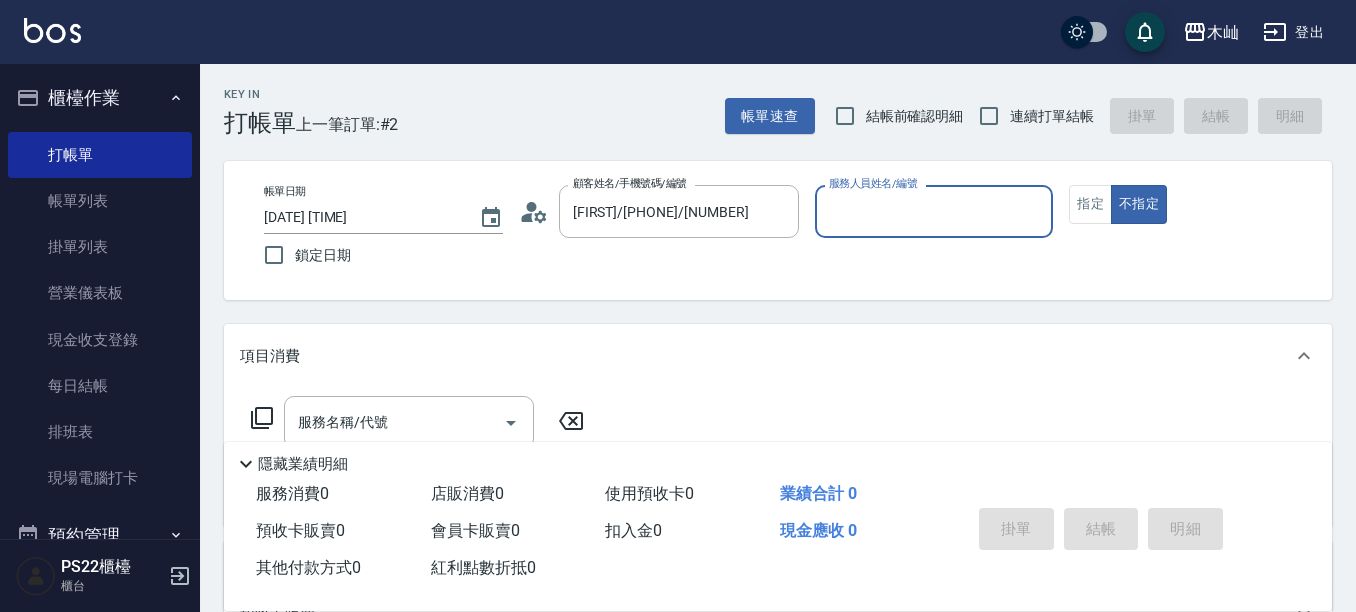type on "[FIRST]-[NUMBER]" 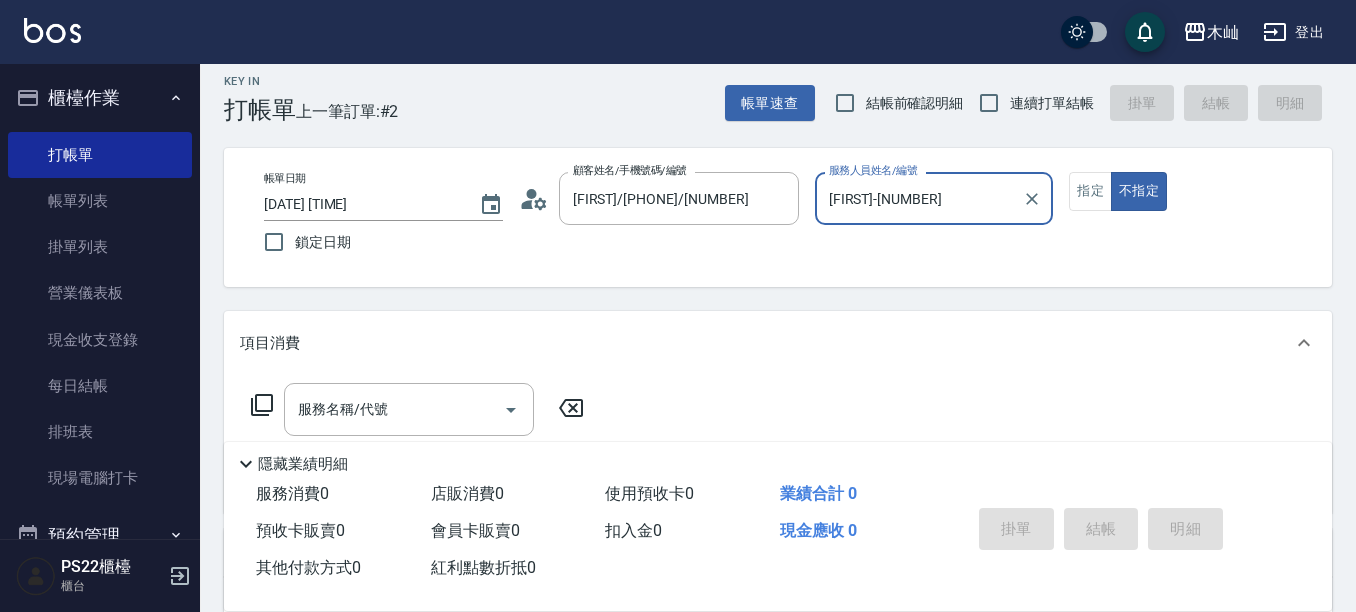 scroll, scrollTop: 100, scrollLeft: 0, axis: vertical 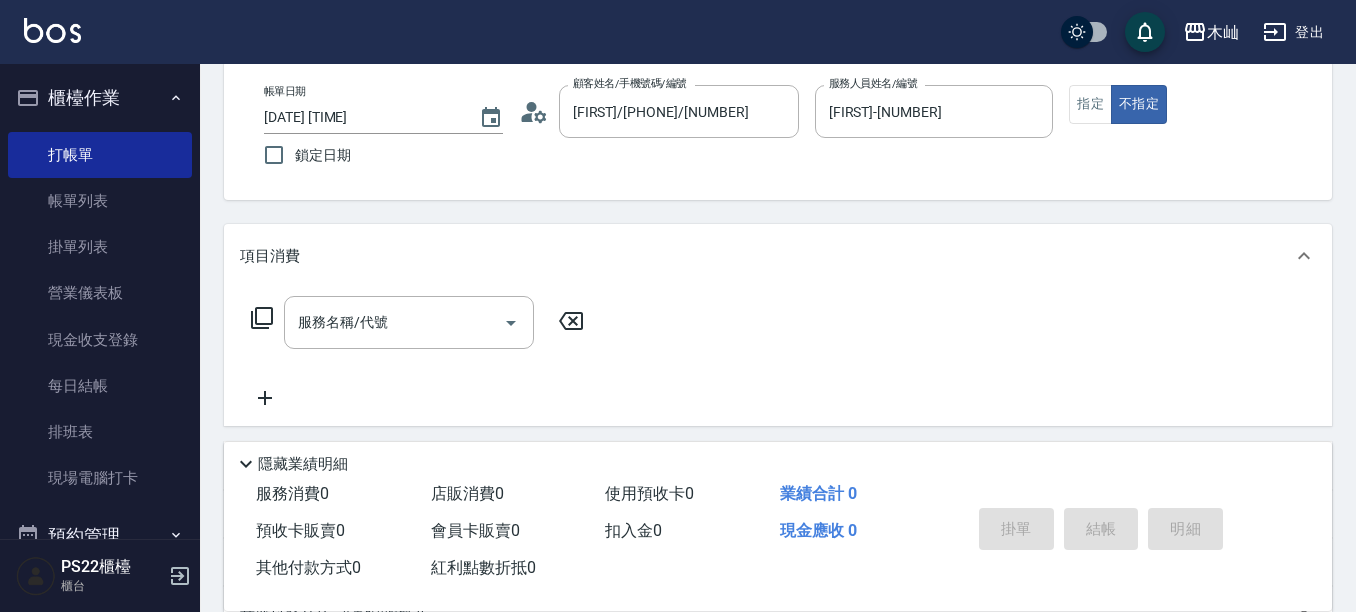 click on "帳單日期 [DATE] [TIME] 鎖定日期 顧客姓名/[PHONE]/[NUMBER] 顧客姓名/[PHONE]/[NUMBER] 服務人員姓名/[NUMBER] [FIRST]-[NUMBER] 服務人員姓名/[NUMBER] 指定 不指定" at bounding box center [778, 130] 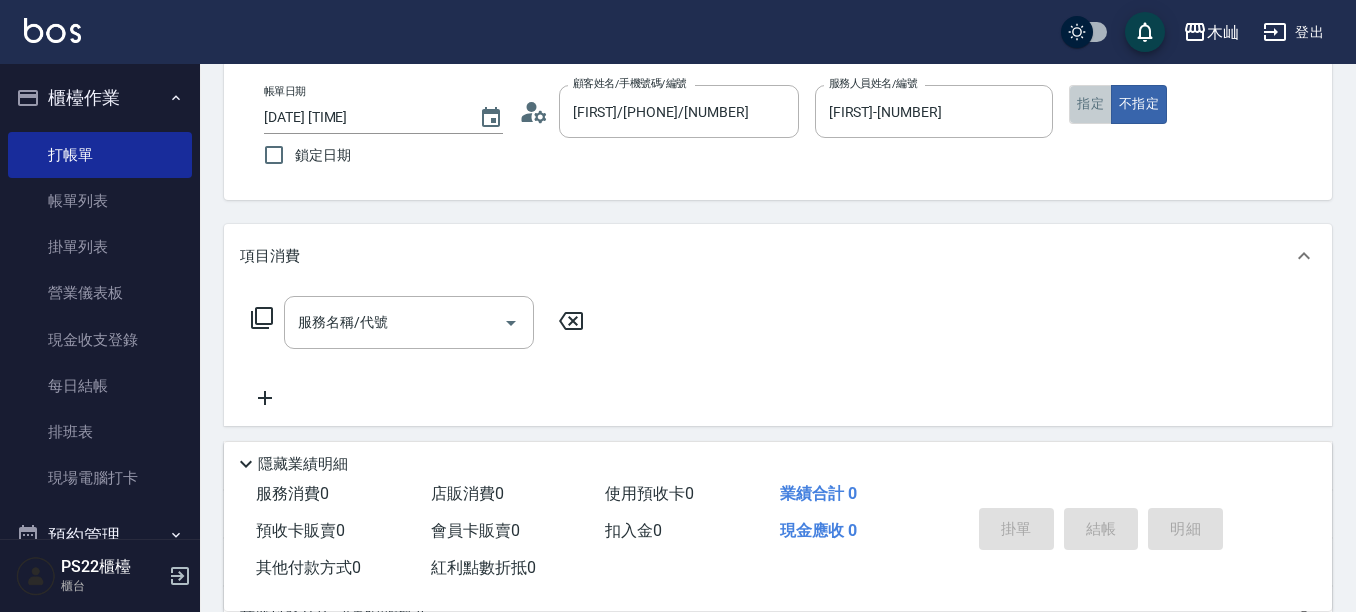 click on "指定" at bounding box center [1090, 104] 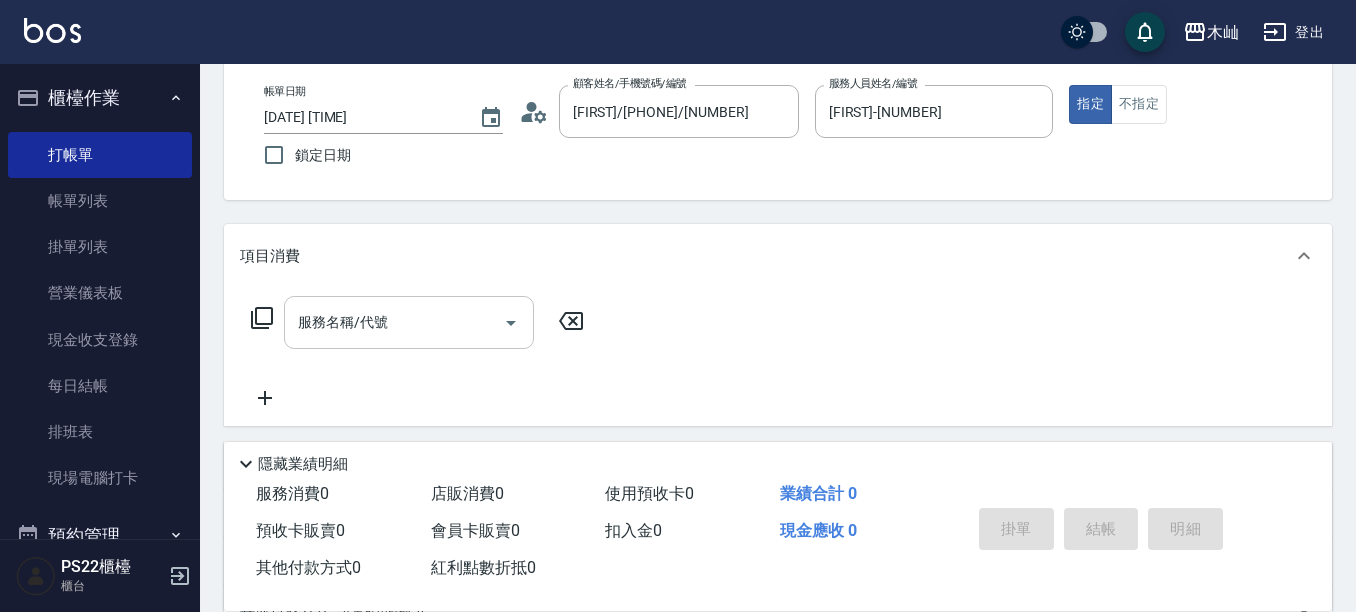 click on "服務名稱/代號" at bounding box center (394, 322) 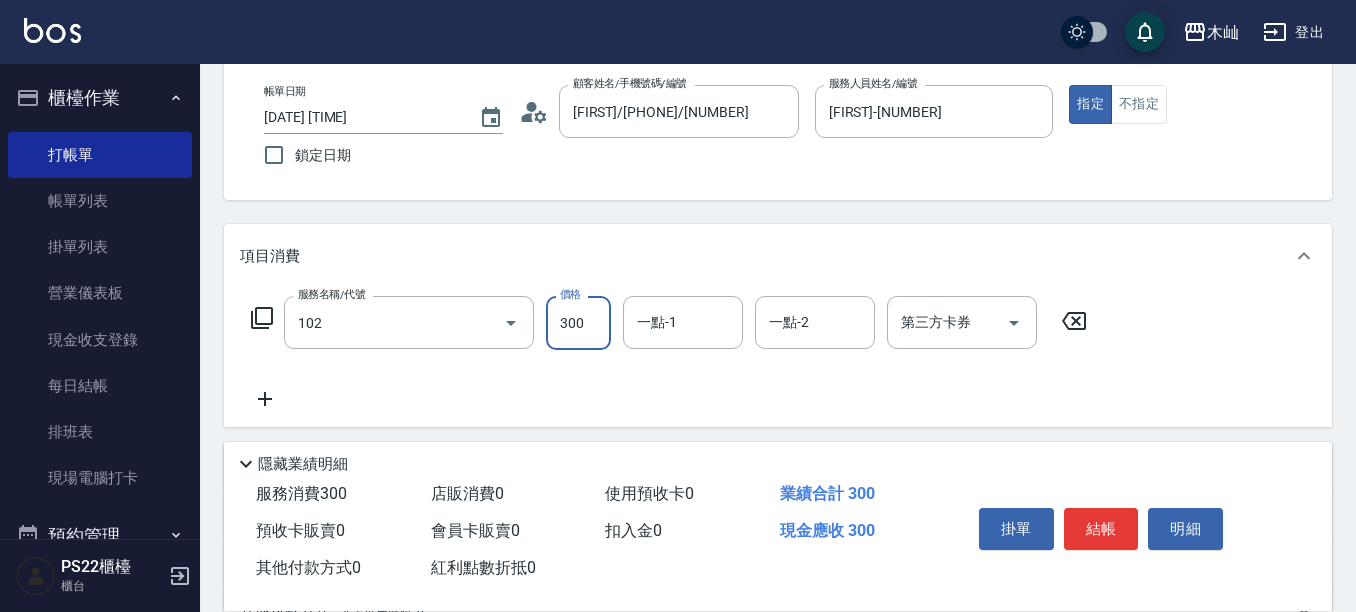 type on "精油洗髮(102)" 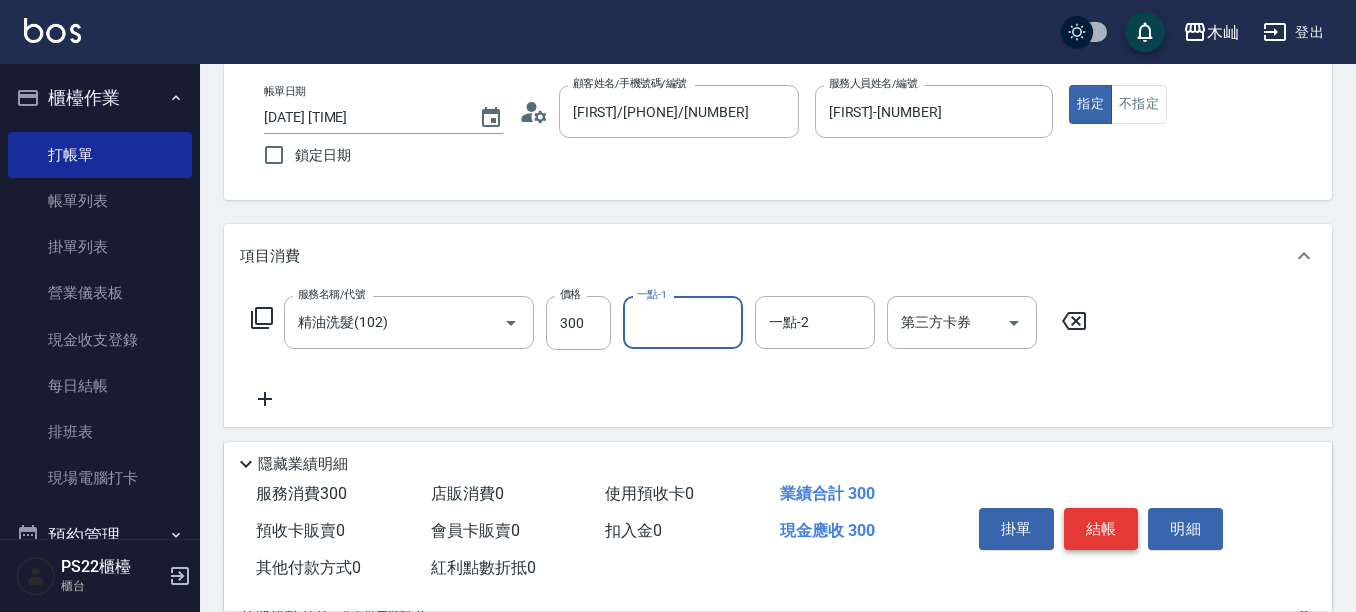 click on "結帳" at bounding box center [1101, 529] 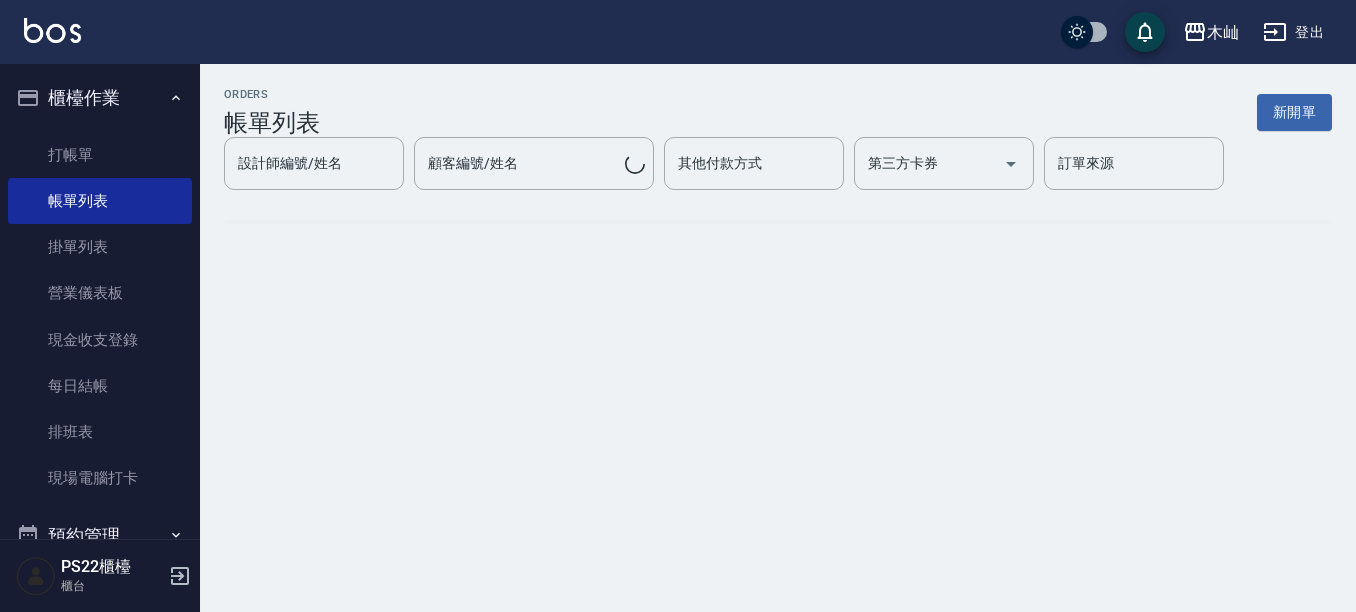 scroll, scrollTop: 0, scrollLeft: 0, axis: both 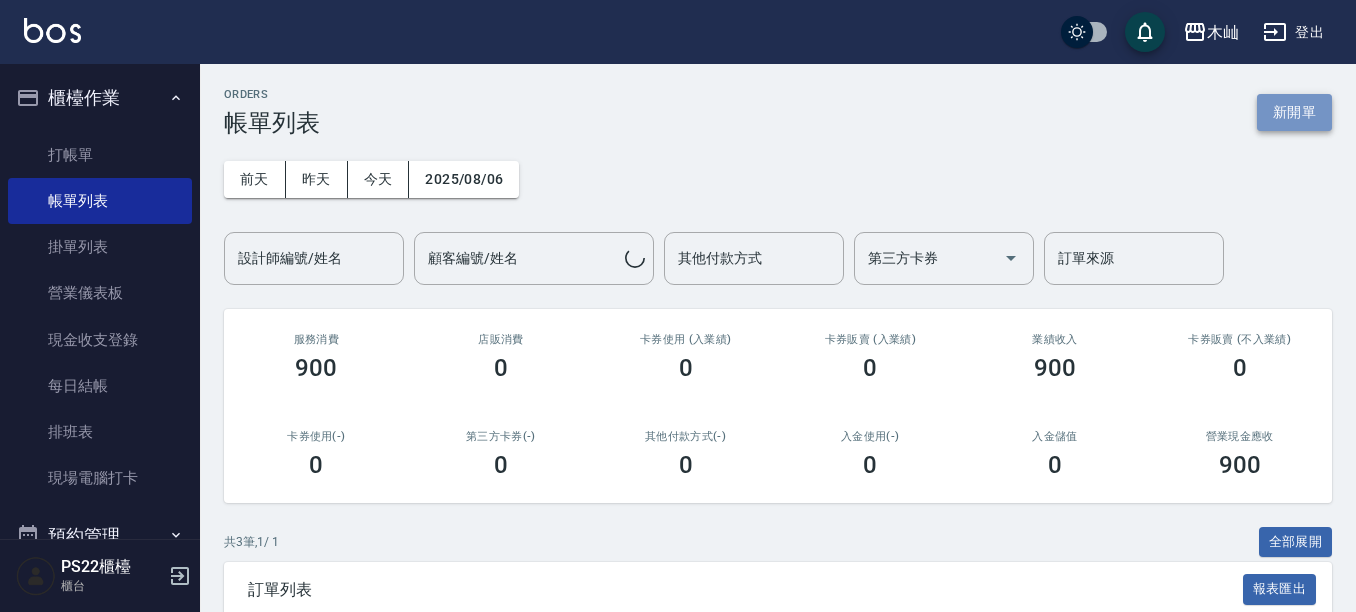 click on "新開單" at bounding box center [1294, 112] 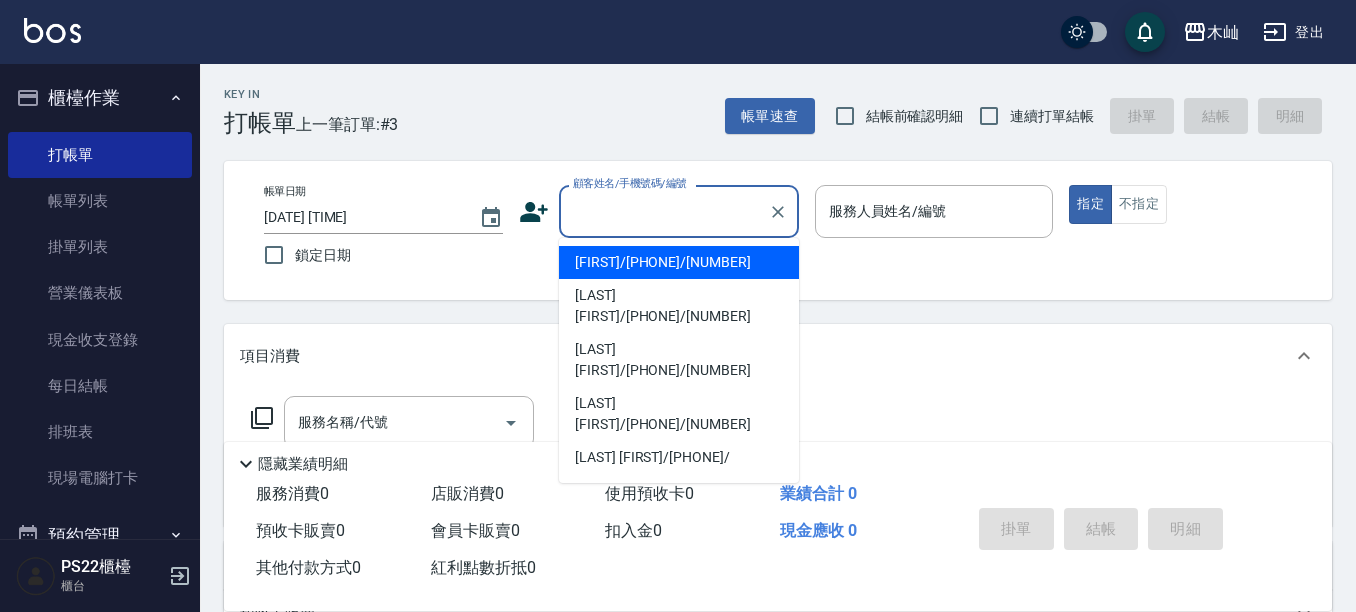 click on "顧客姓名/手機號碼/編號" at bounding box center (664, 211) 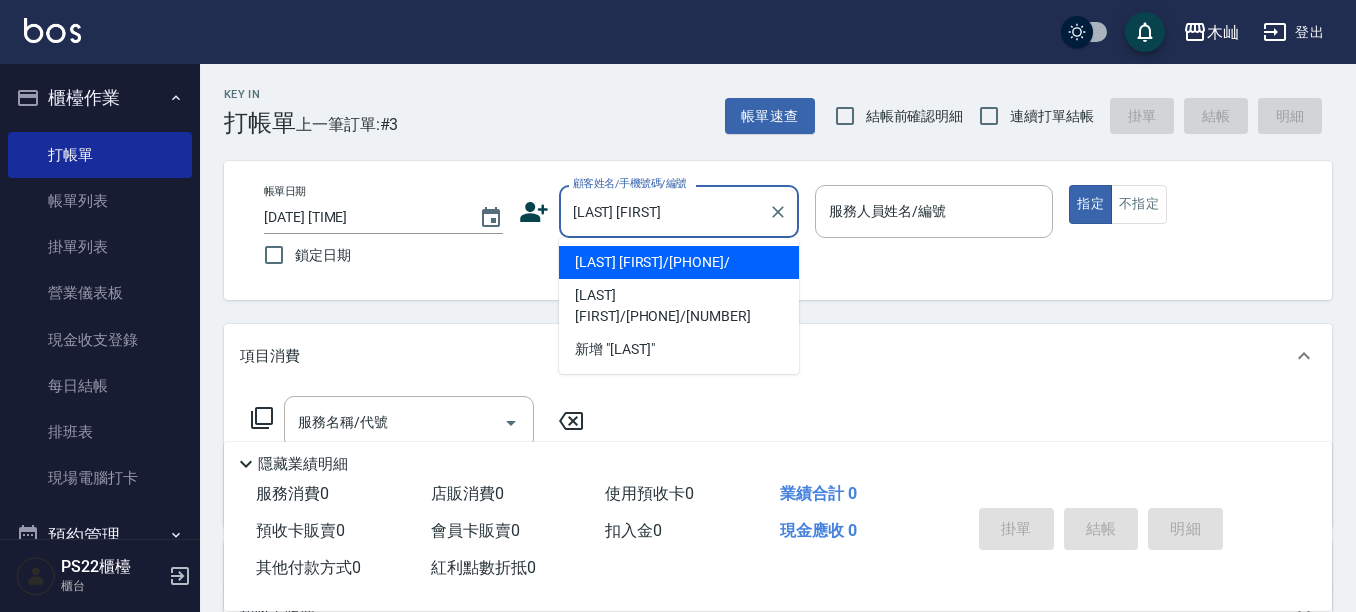 click on "[LAST] [FIRST]/[PHONE]/" at bounding box center (679, 262) 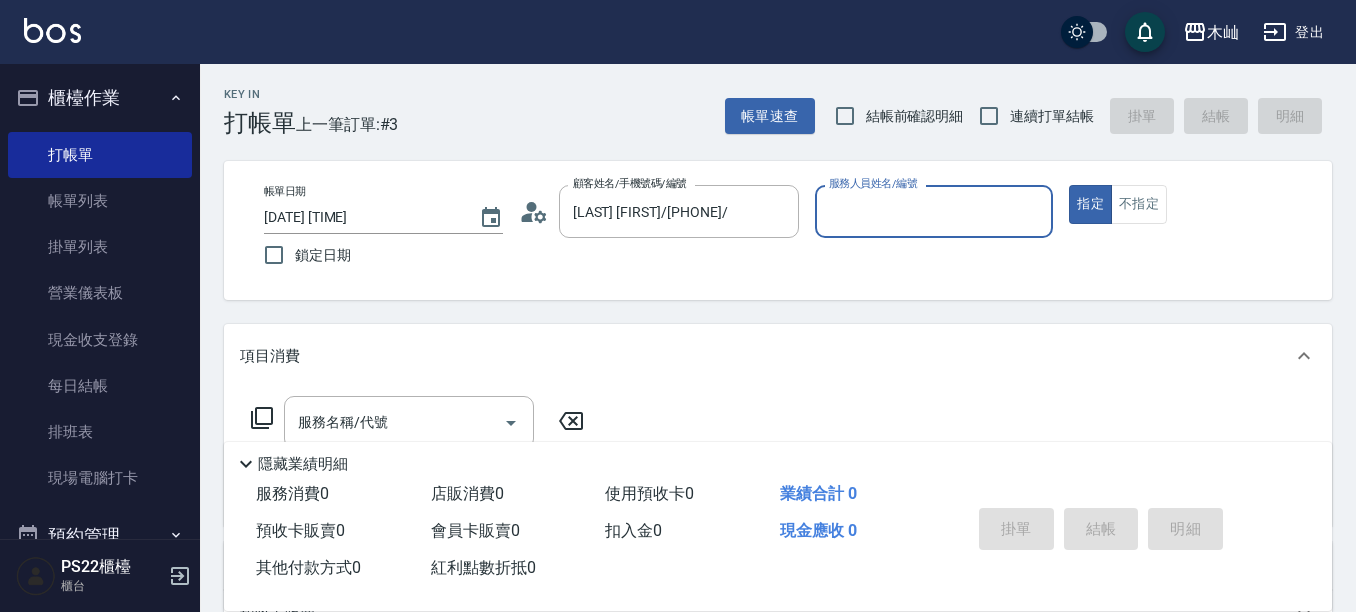 type on "[FIRST]-[NUMBER]" 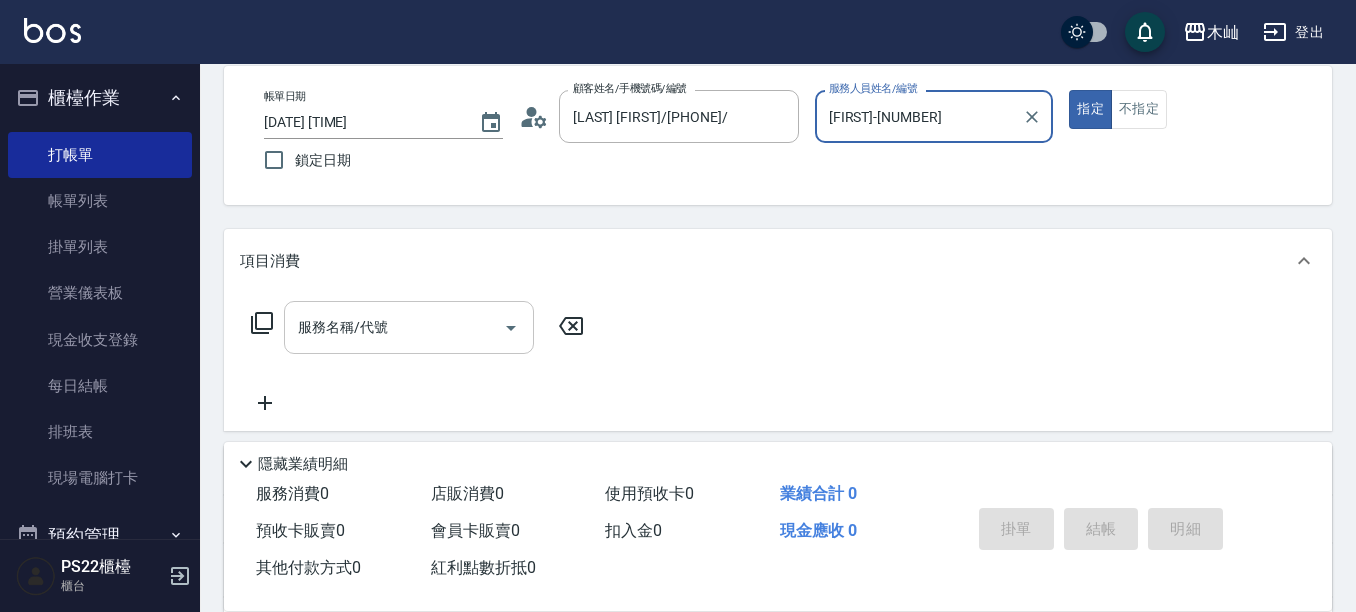 scroll, scrollTop: 100, scrollLeft: 0, axis: vertical 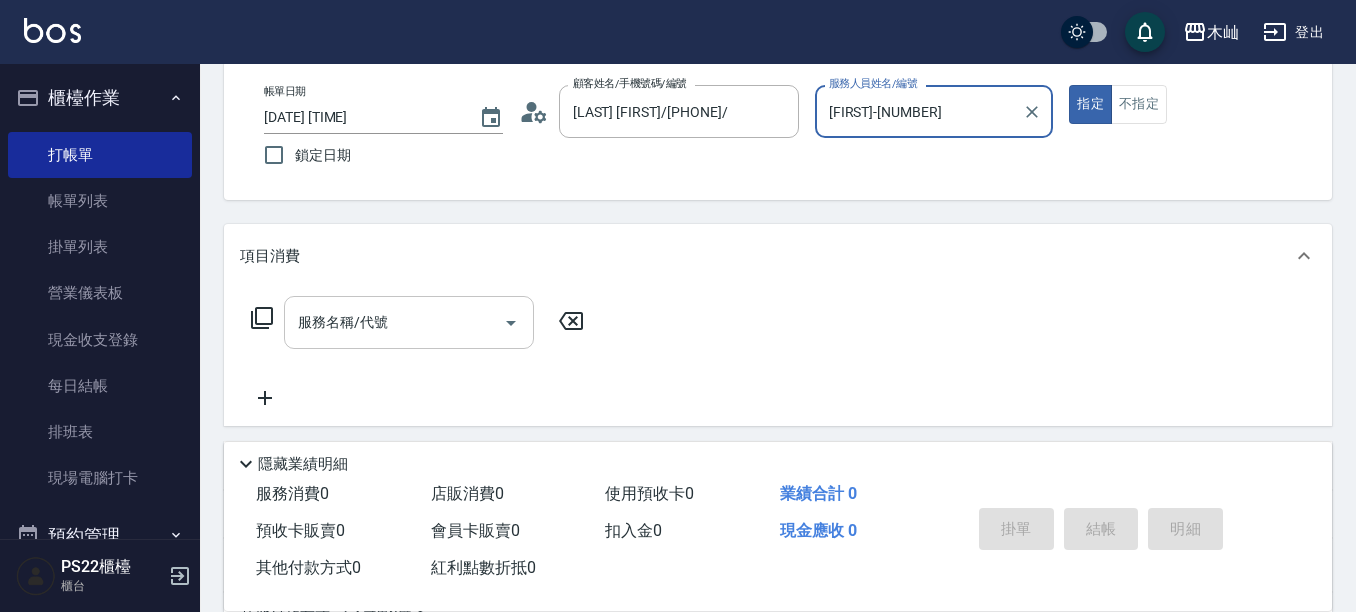 click on "服務名稱/代號" at bounding box center (394, 322) 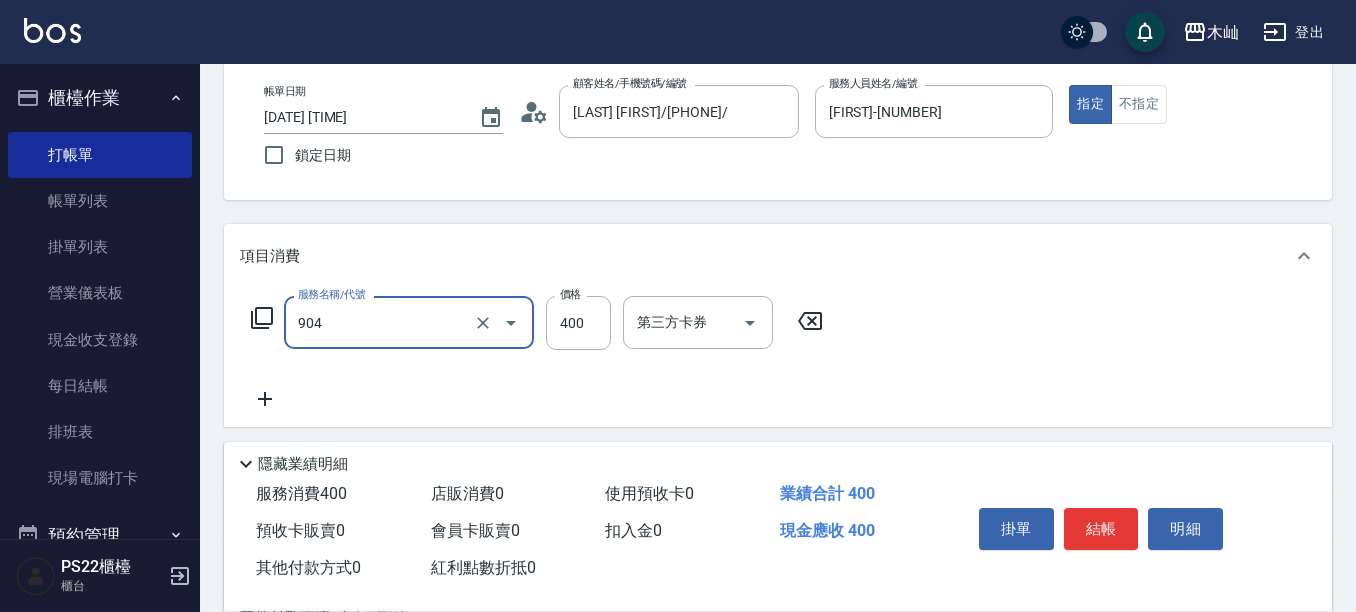 type on "精油洗+瞬護(904)" 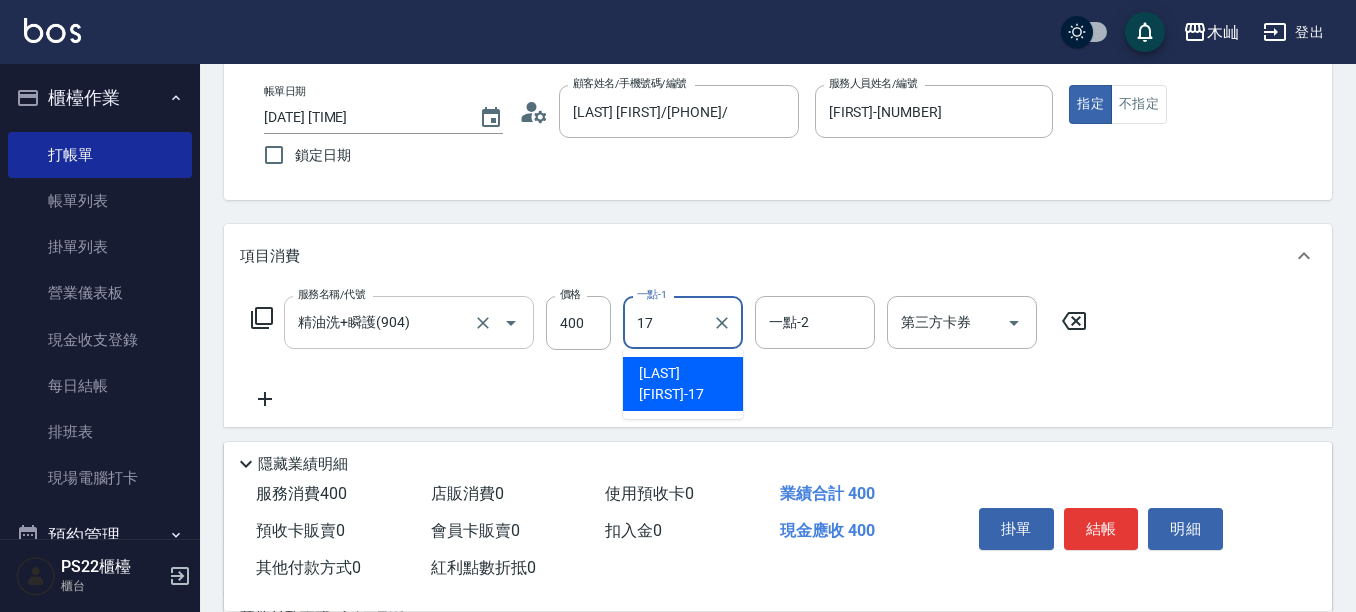 type on "[LAST] [FIRST]-[NUMBER]" 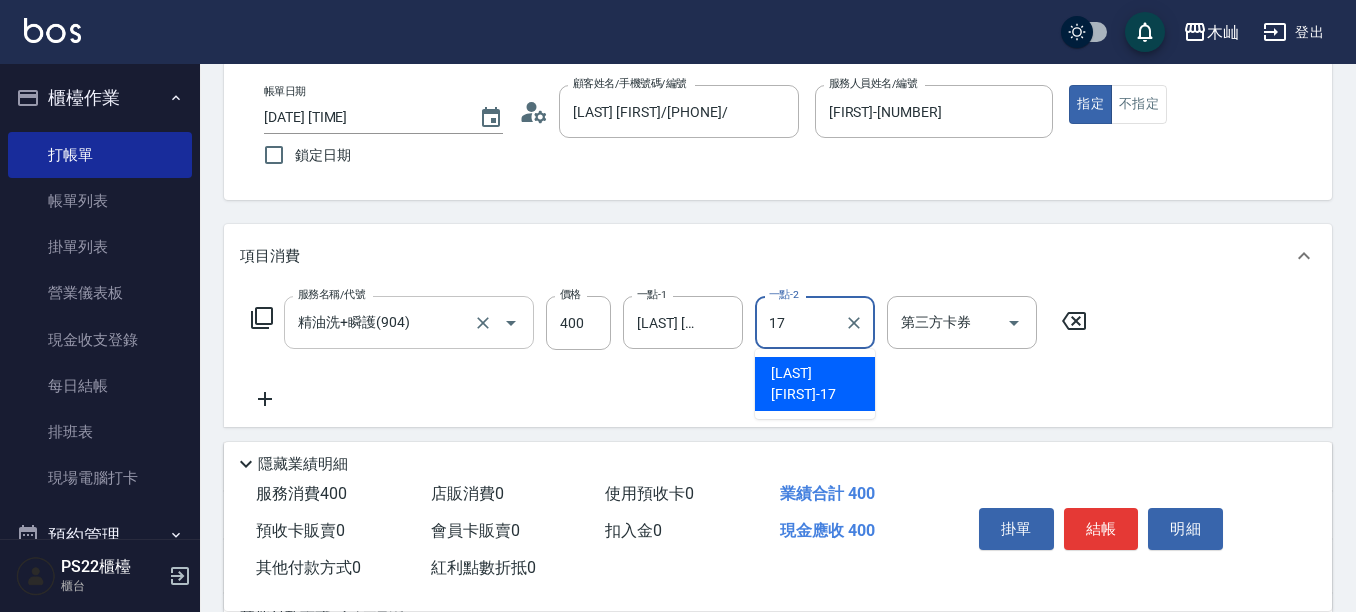 type on "[LAST] [FIRST]-[NUMBER]" 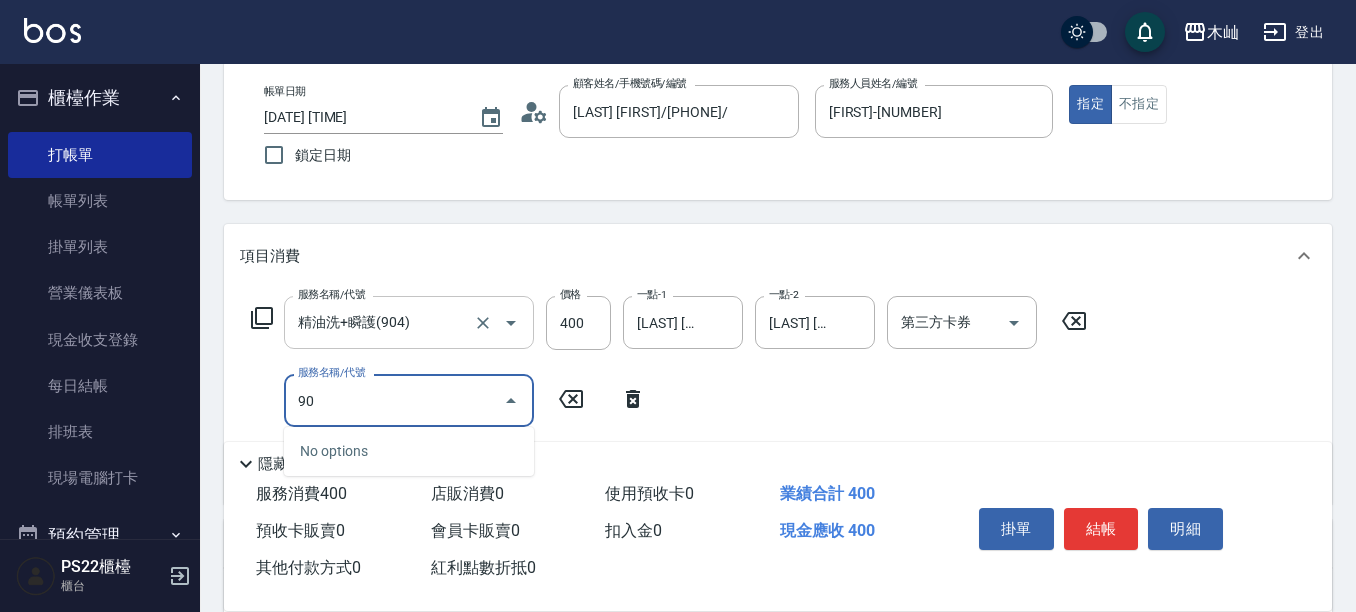 type on "907" 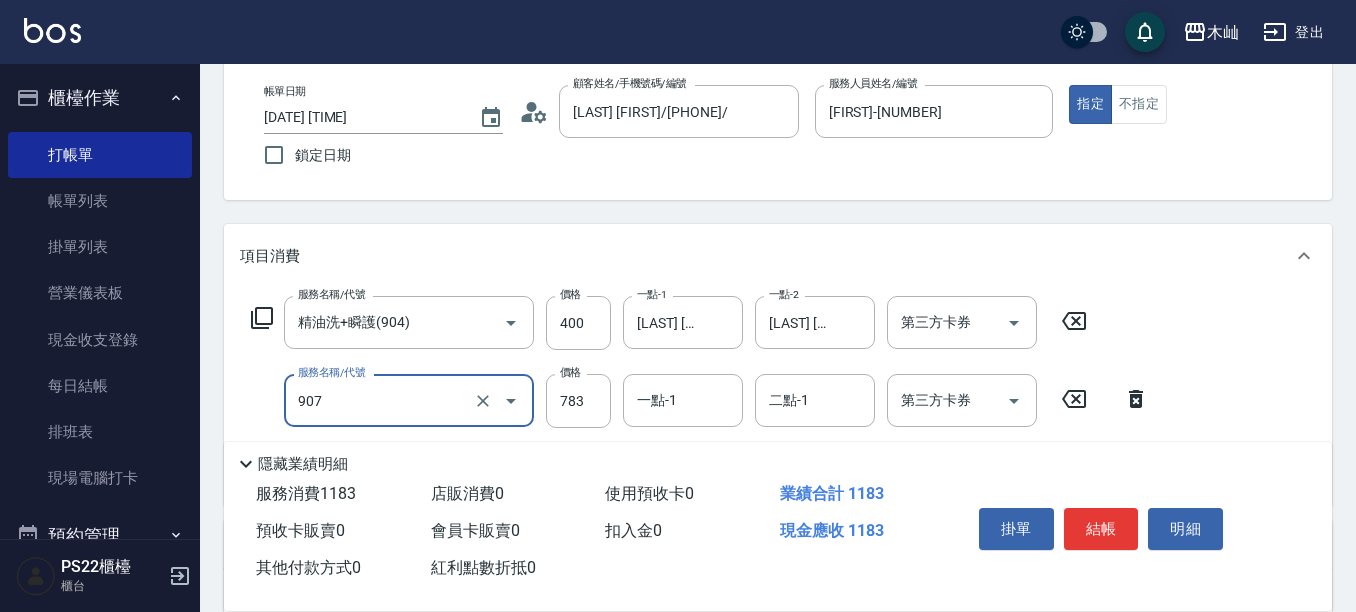 click on "907" at bounding box center [381, 400] 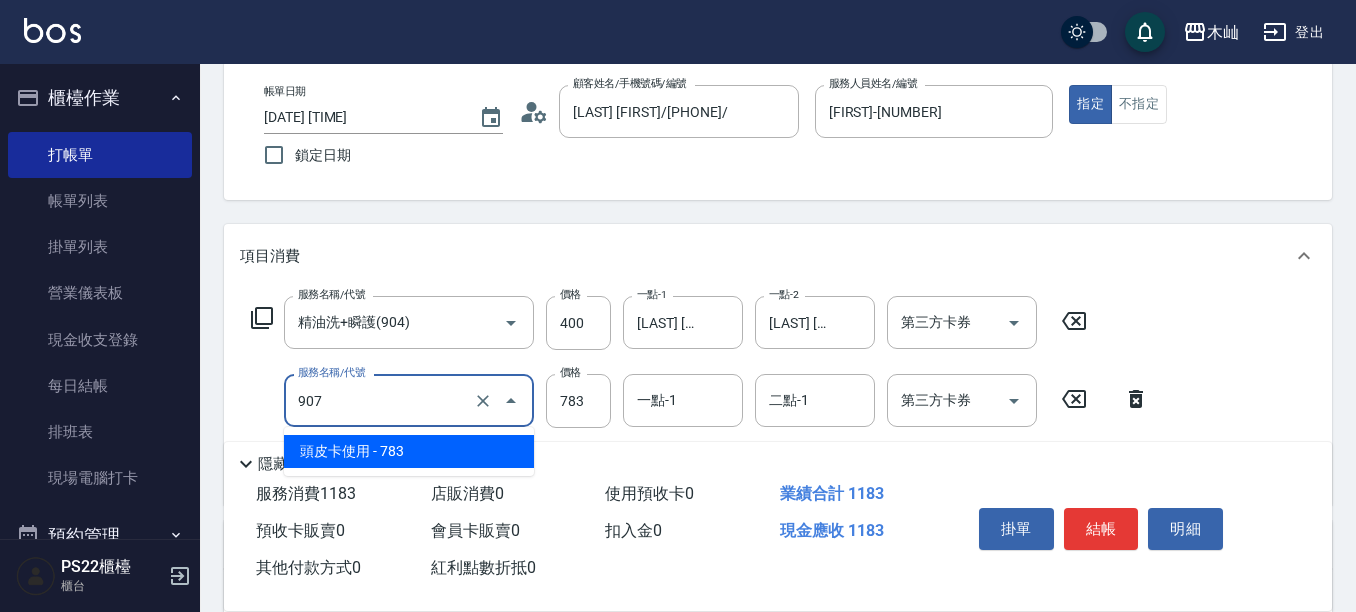 click on "907" at bounding box center (381, 400) 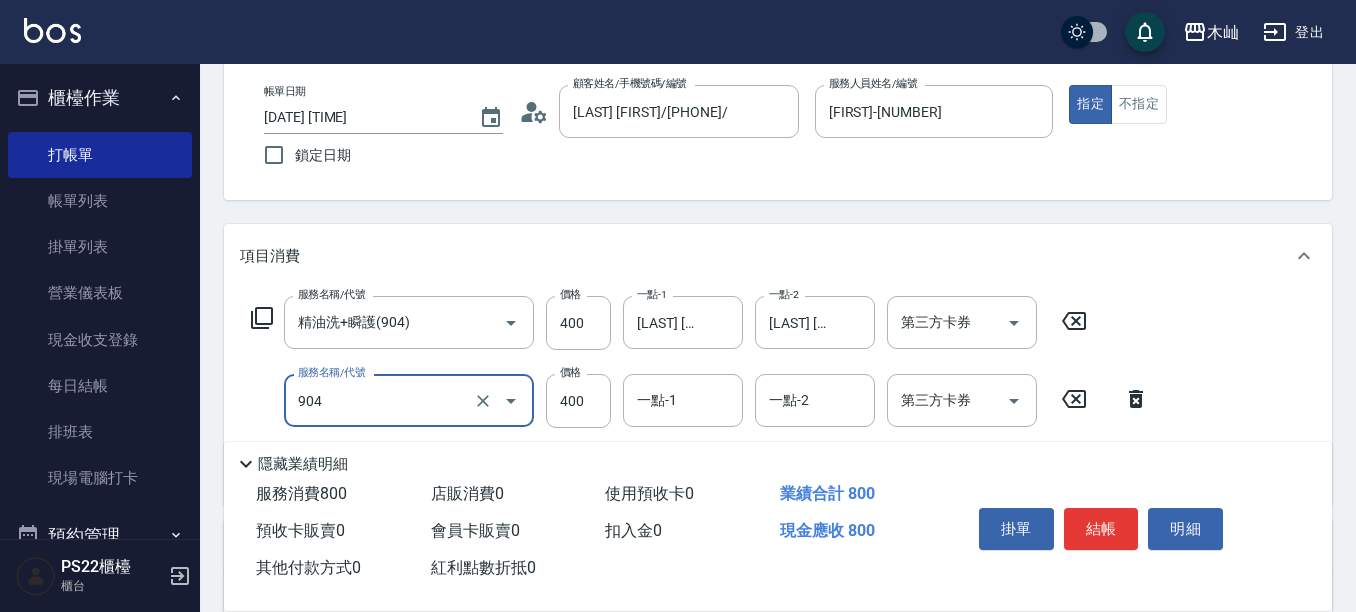 type on "精油洗+瞬護(904)" 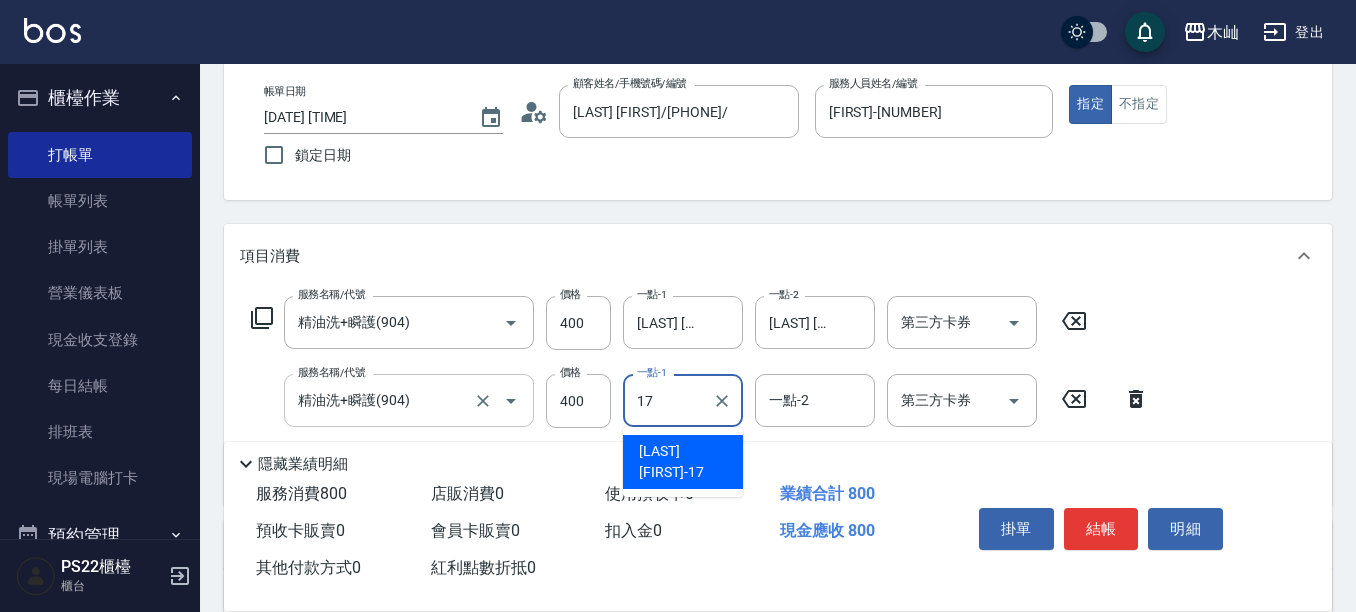type on "[LAST] [FIRST]-[NUMBER]" 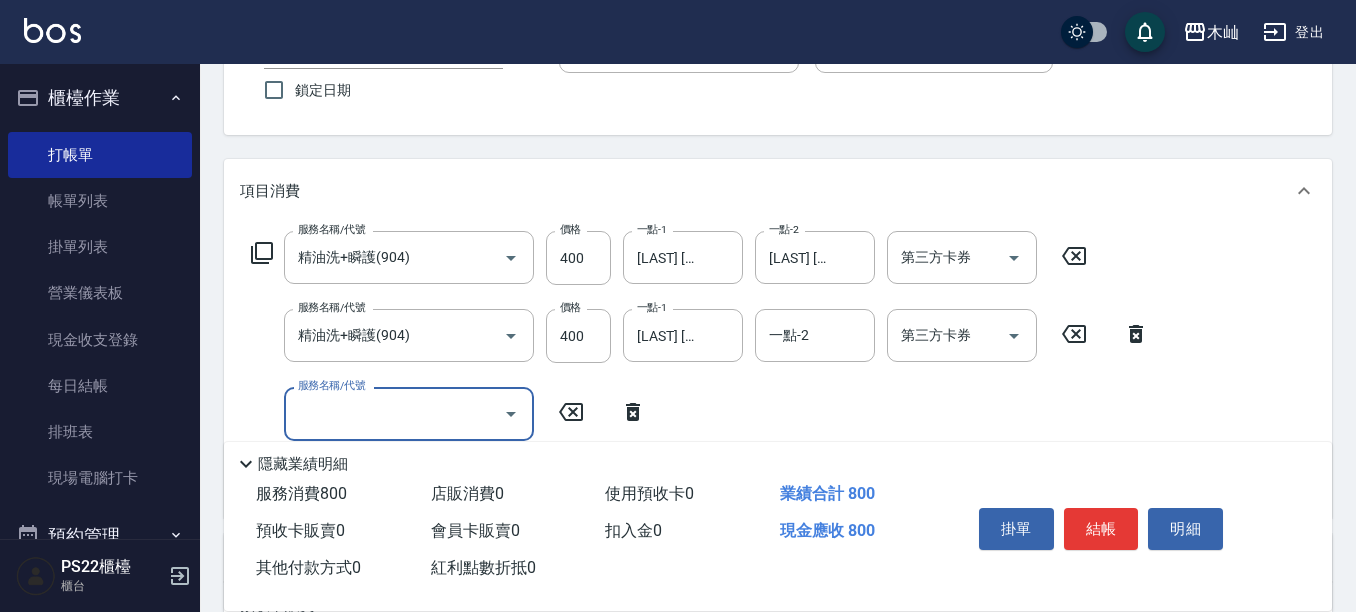 scroll, scrollTop: 200, scrollLeft: 0, axis: vertical 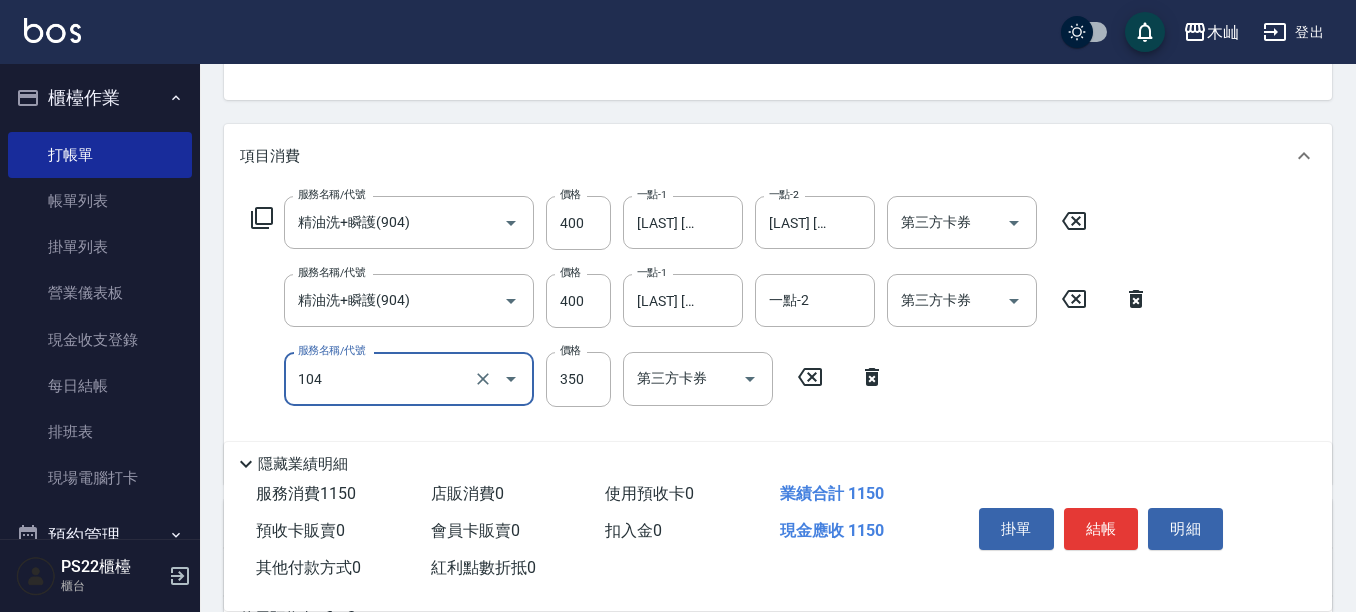 type on "B級單剪(104)" 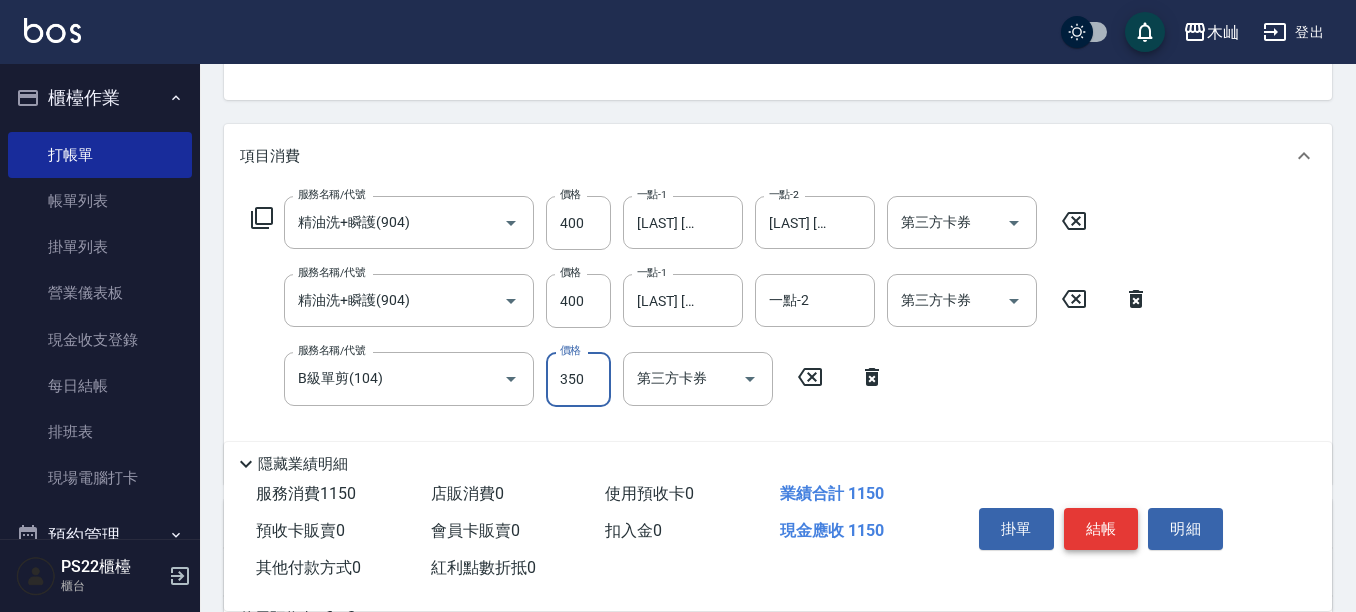 click on "結帳" at bounding box center [1101, 529] 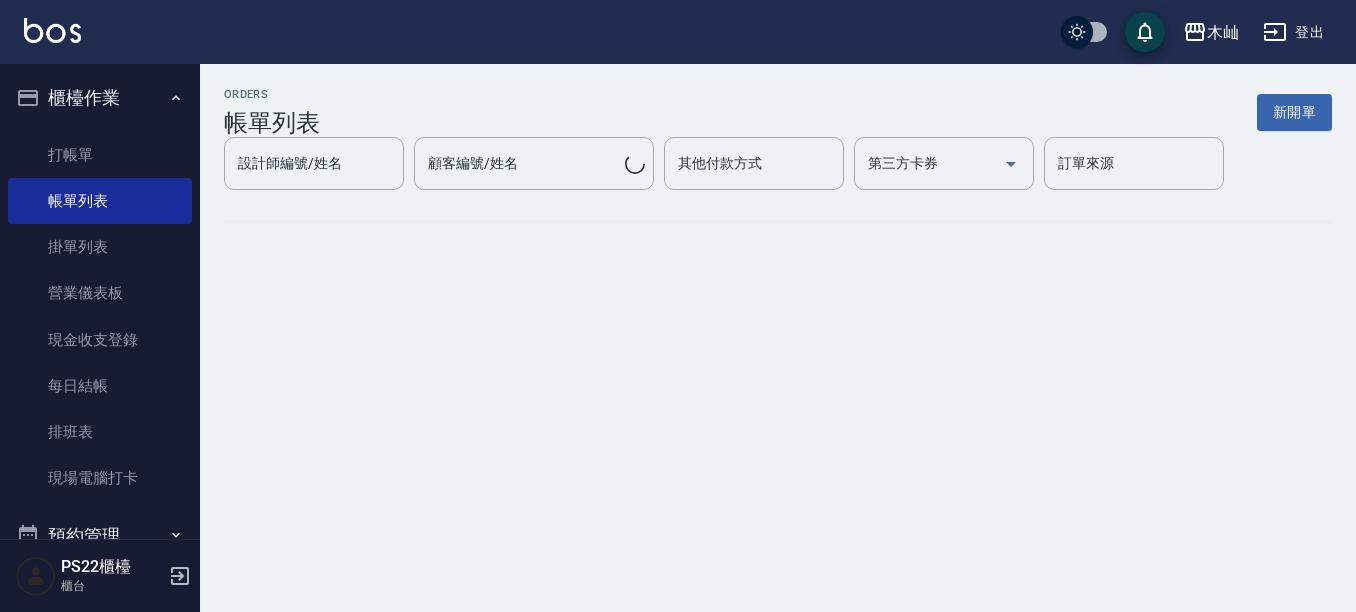 scroll, scrollTop: 0, scrollLeft: 0, axis: both 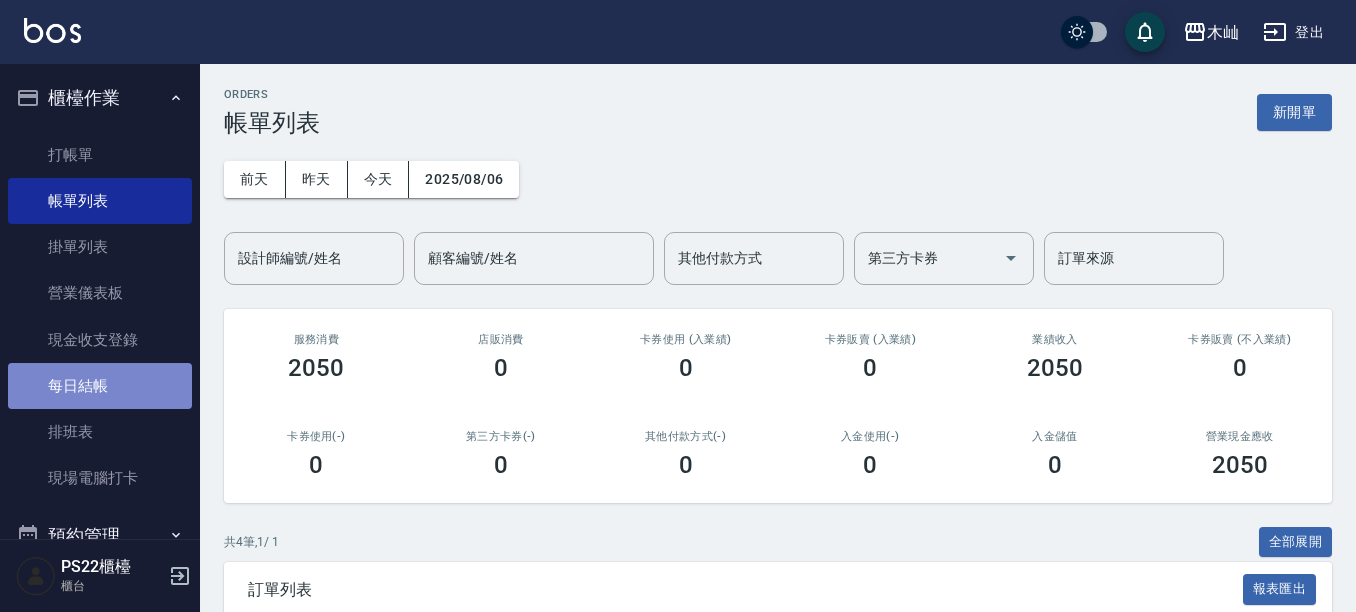 click on "每日結帳" at bounding box center [100, 386] 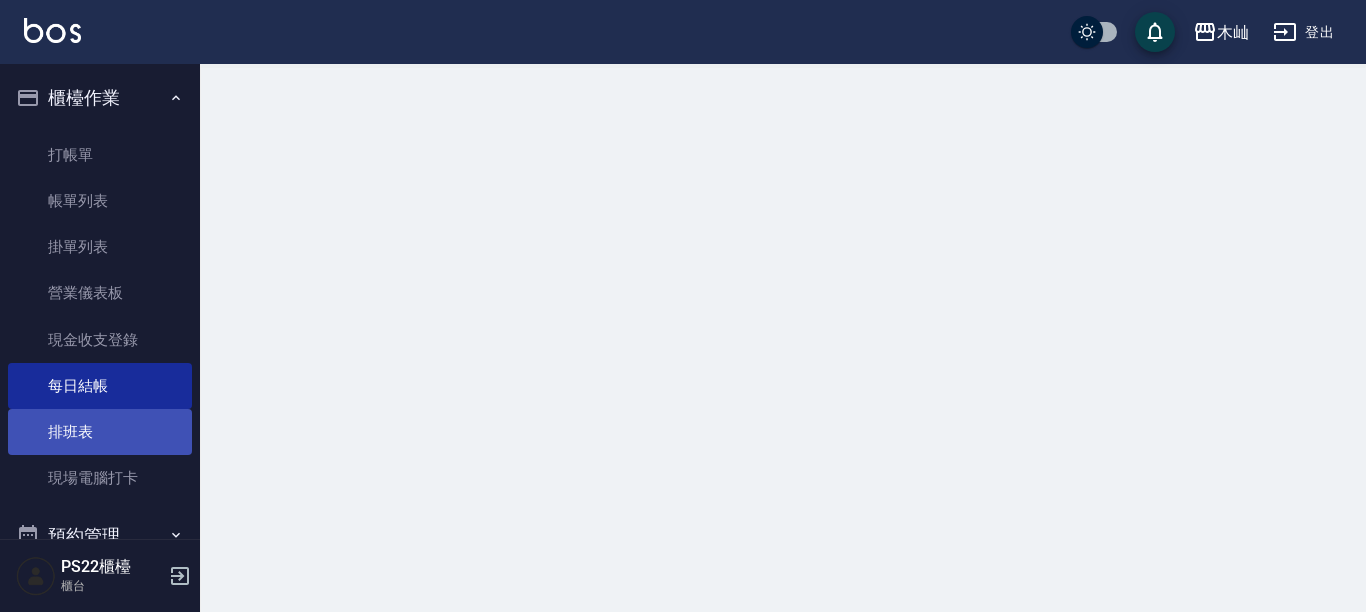 click on "排班表" at bounding box center [100, 432] 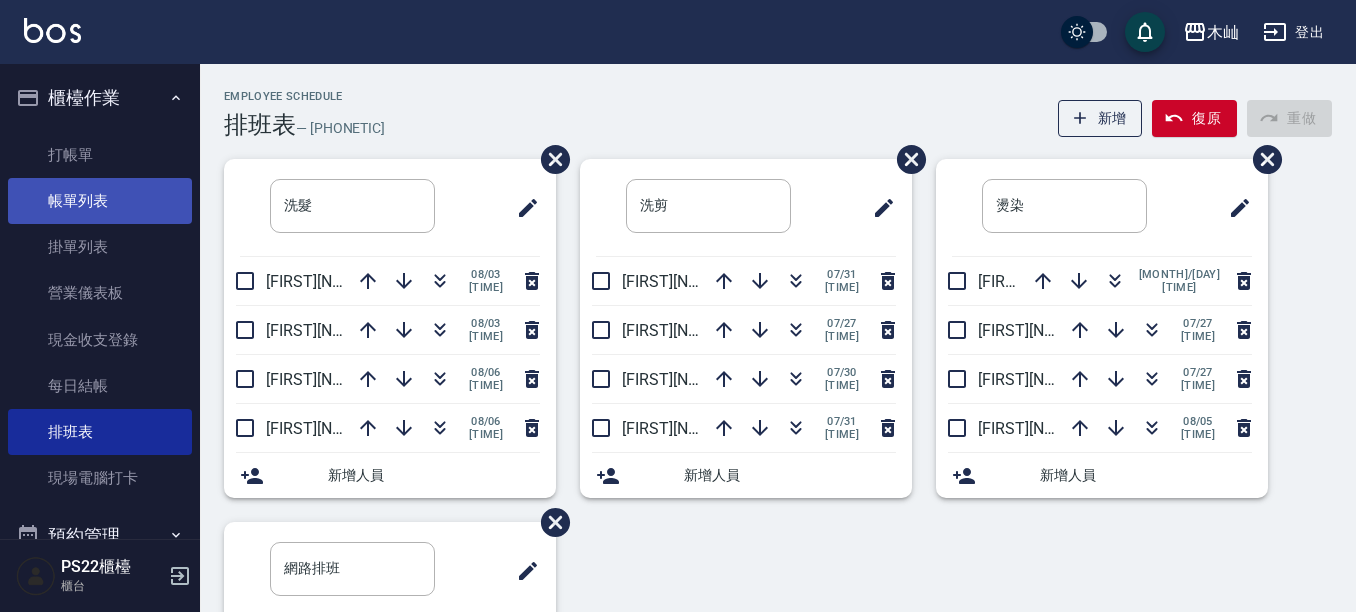 click on "帳單列表" at bounding box center [100, 201] 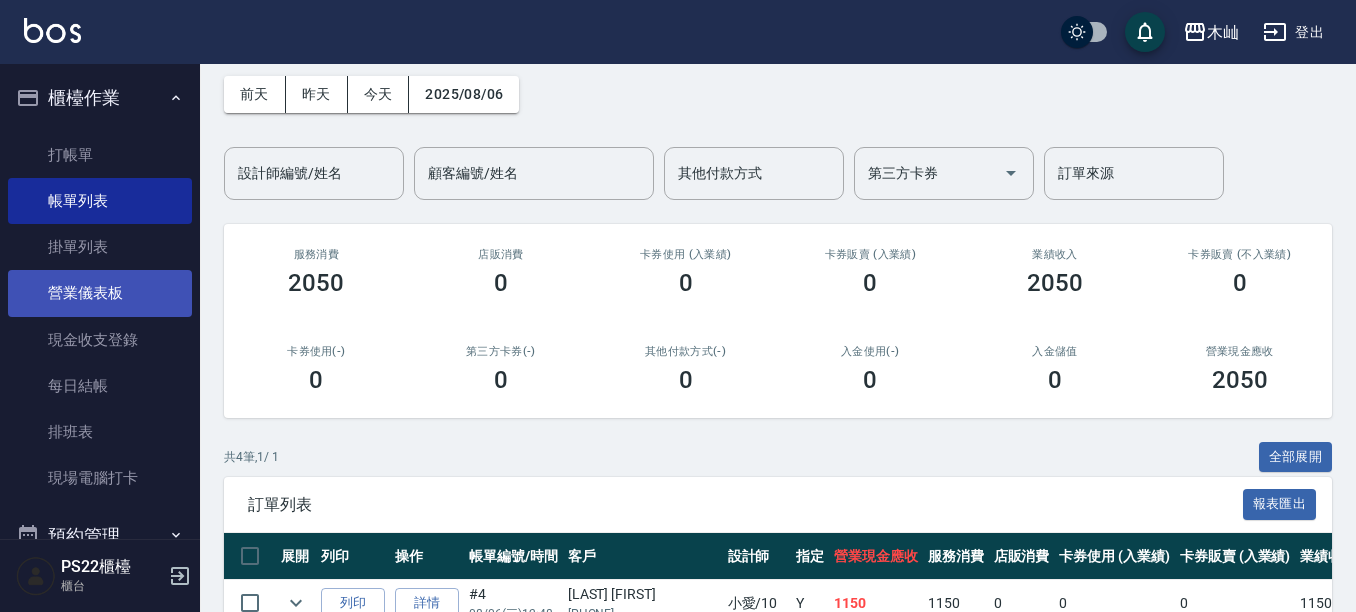 scroll, scrollTop: 0, scrollLeft: 0, axis: both 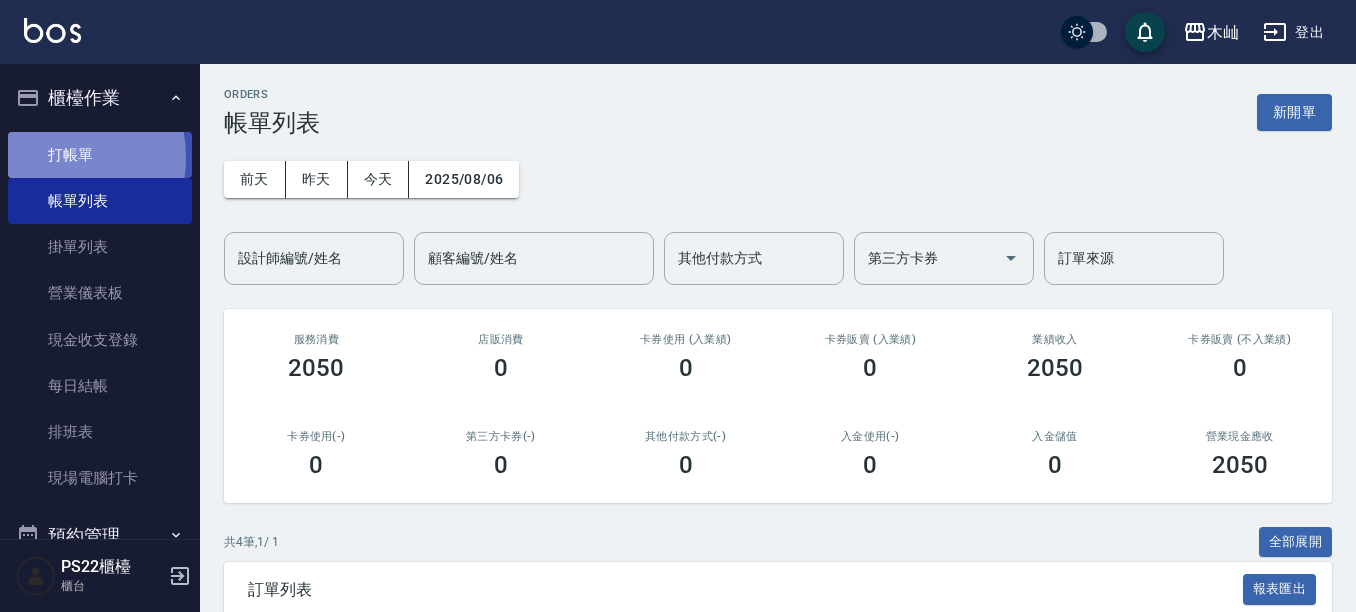 click on "打帳單" at bounding box center (100, 155) 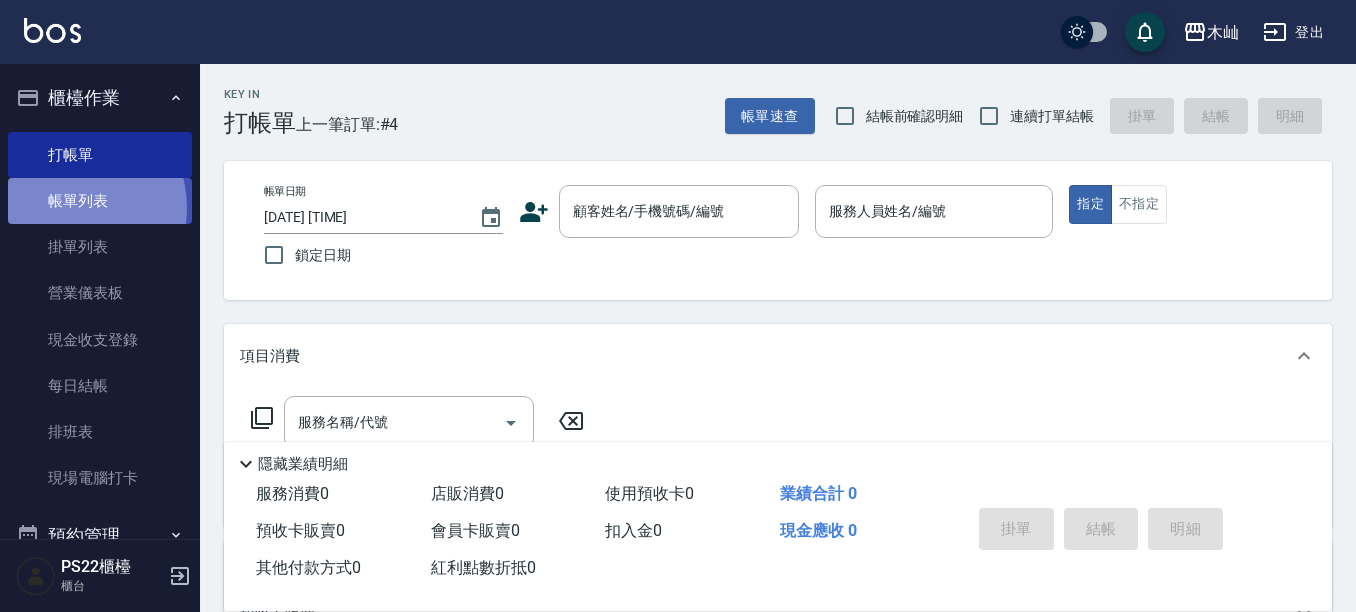 click on "帳單列表" at bounding box center [100, 201] 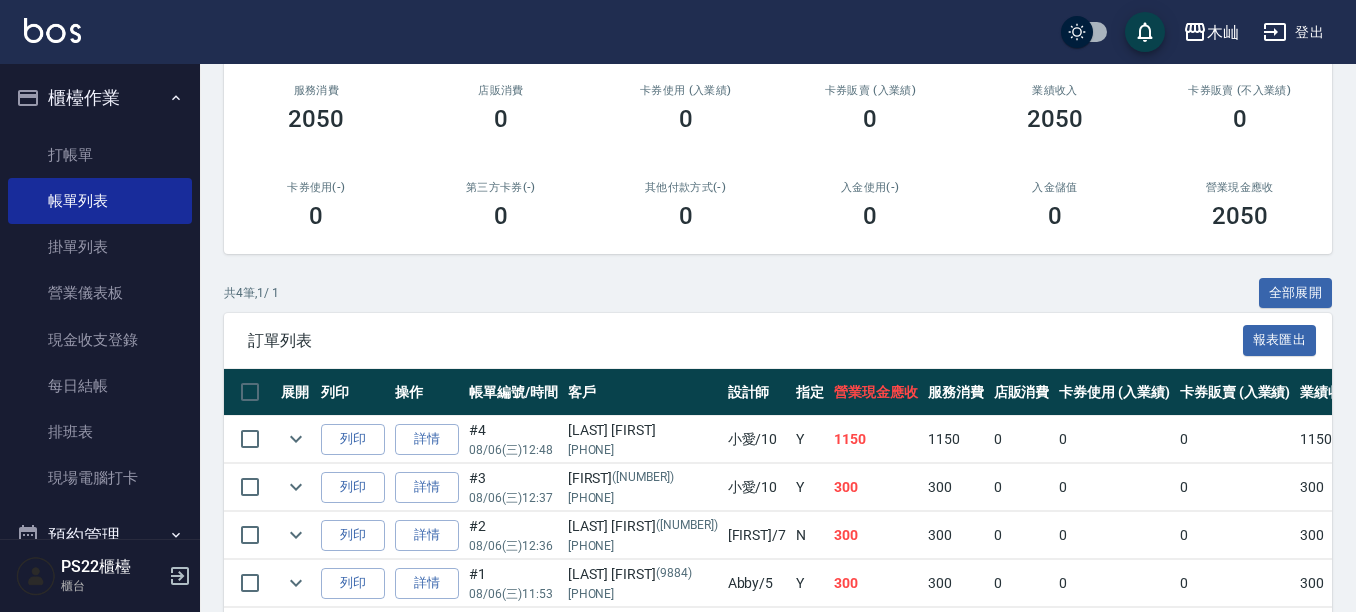 scroll, scrollTop: 240, scrollLeft: 0, axis: vertical 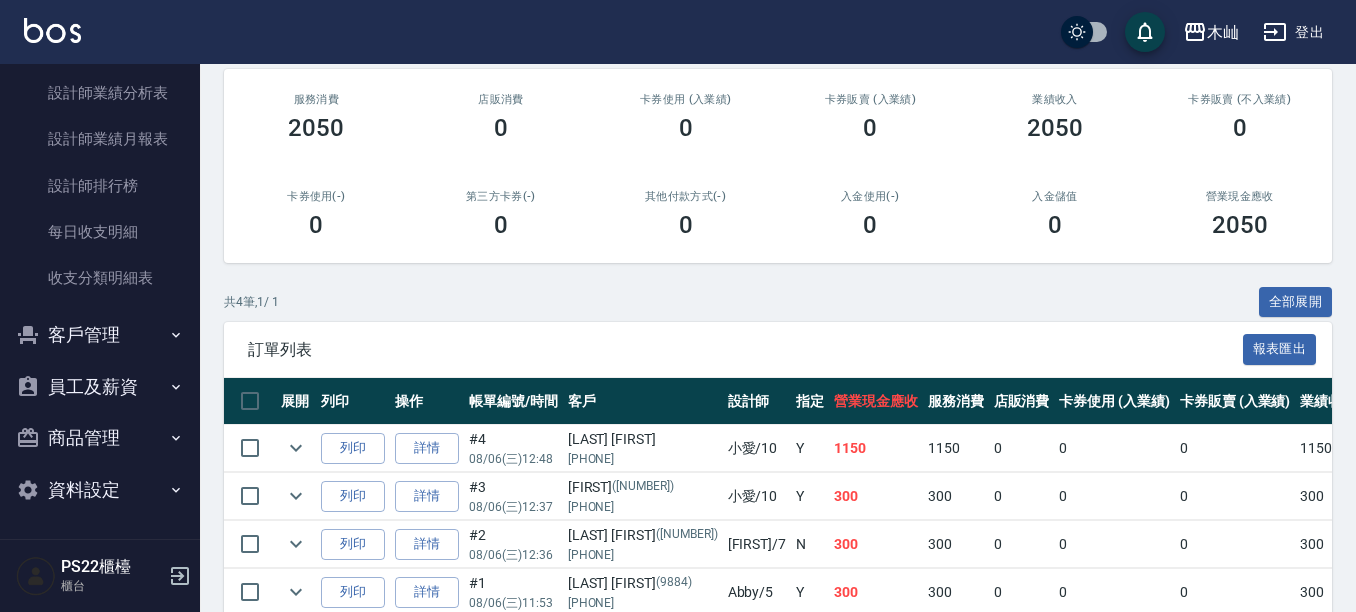 click on "客戶管理" at bounding box center [100, 335] 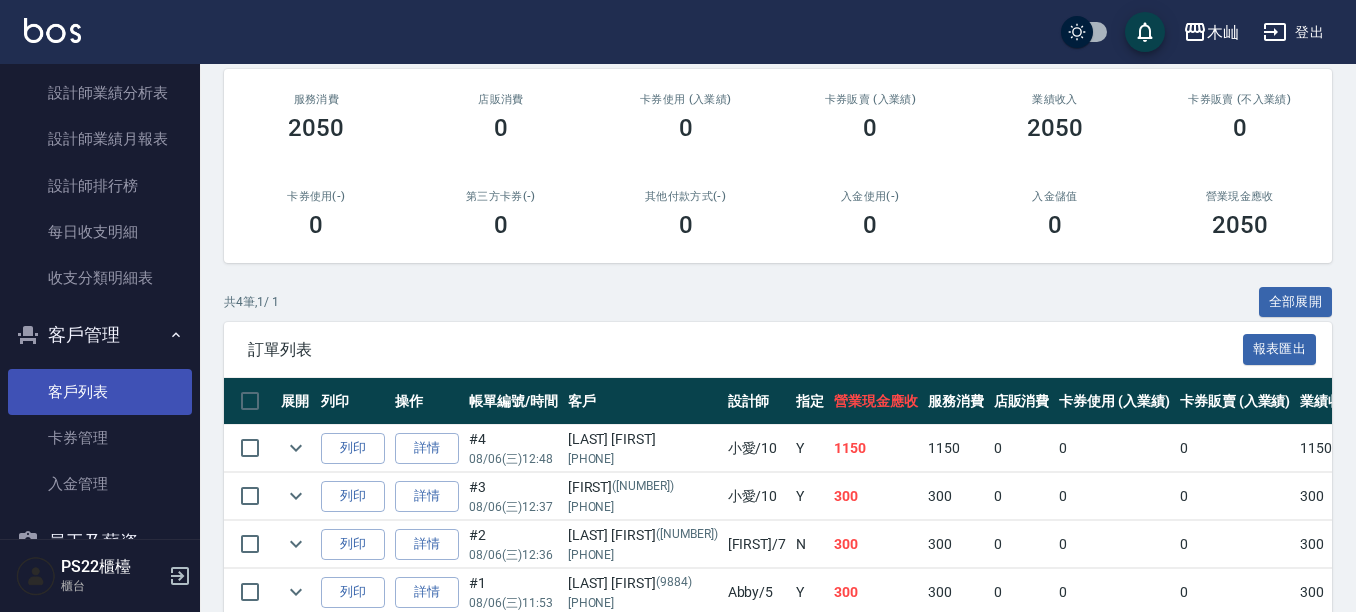 click on "客戶列表" at bounding box center (100, 392) 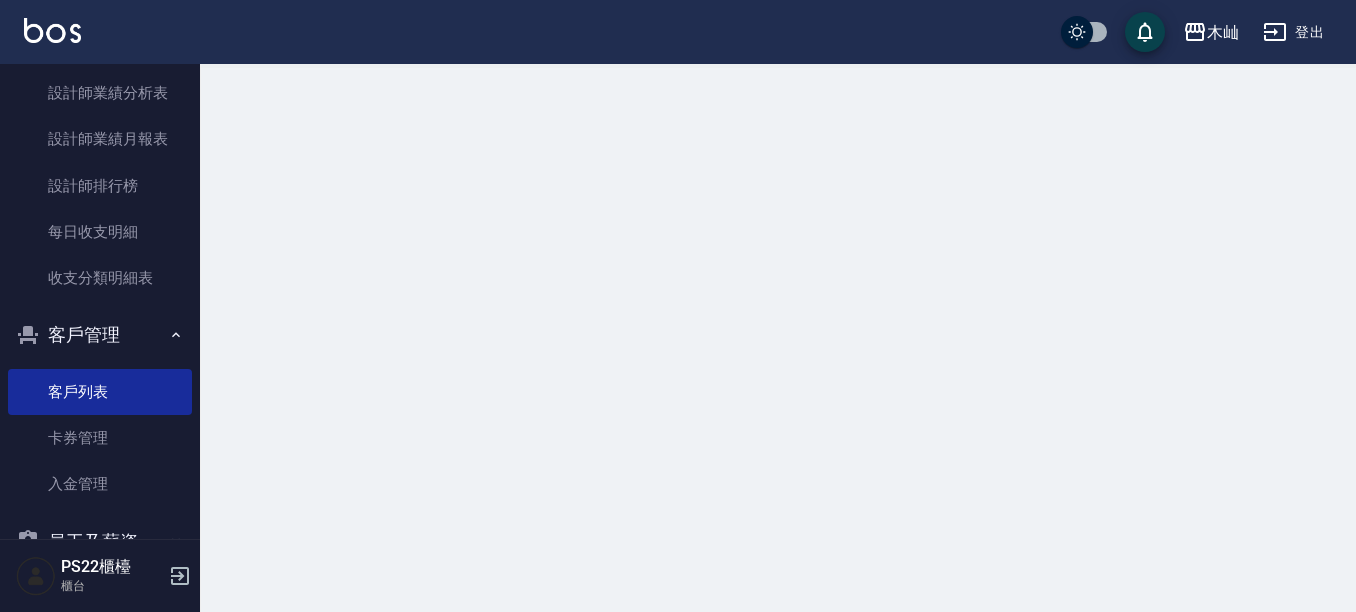 scroll, scrollTop: 0, scrollLeft: 0, axis: both 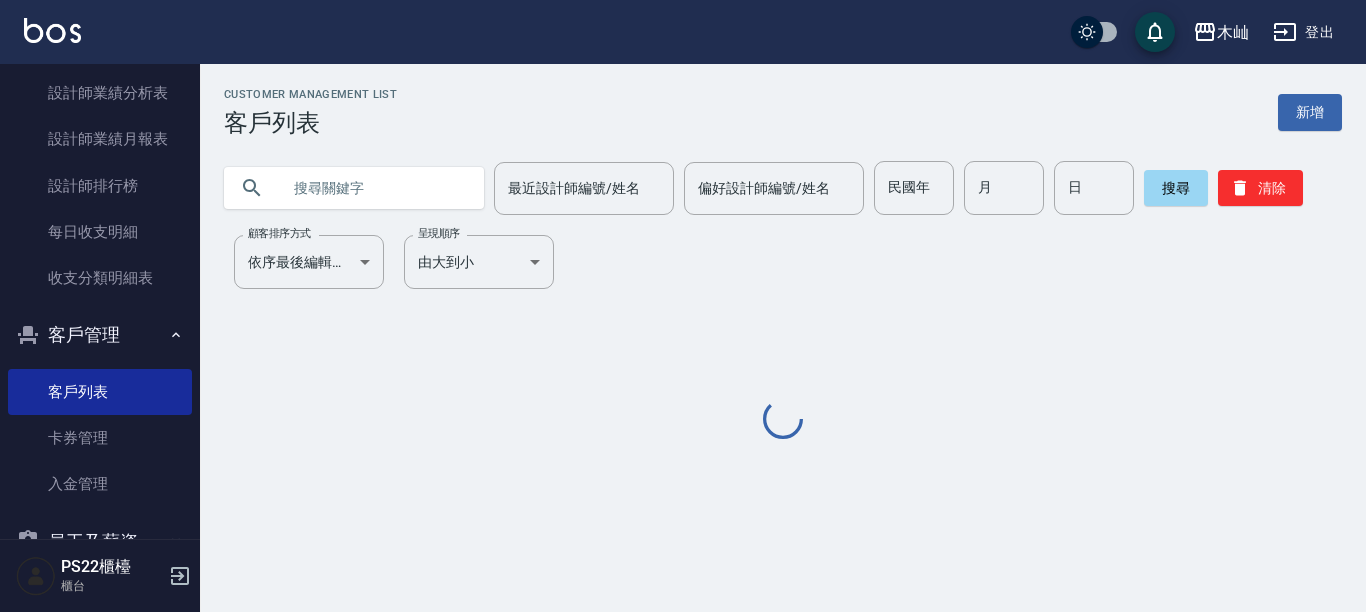 click at bounding box center [374, 188] 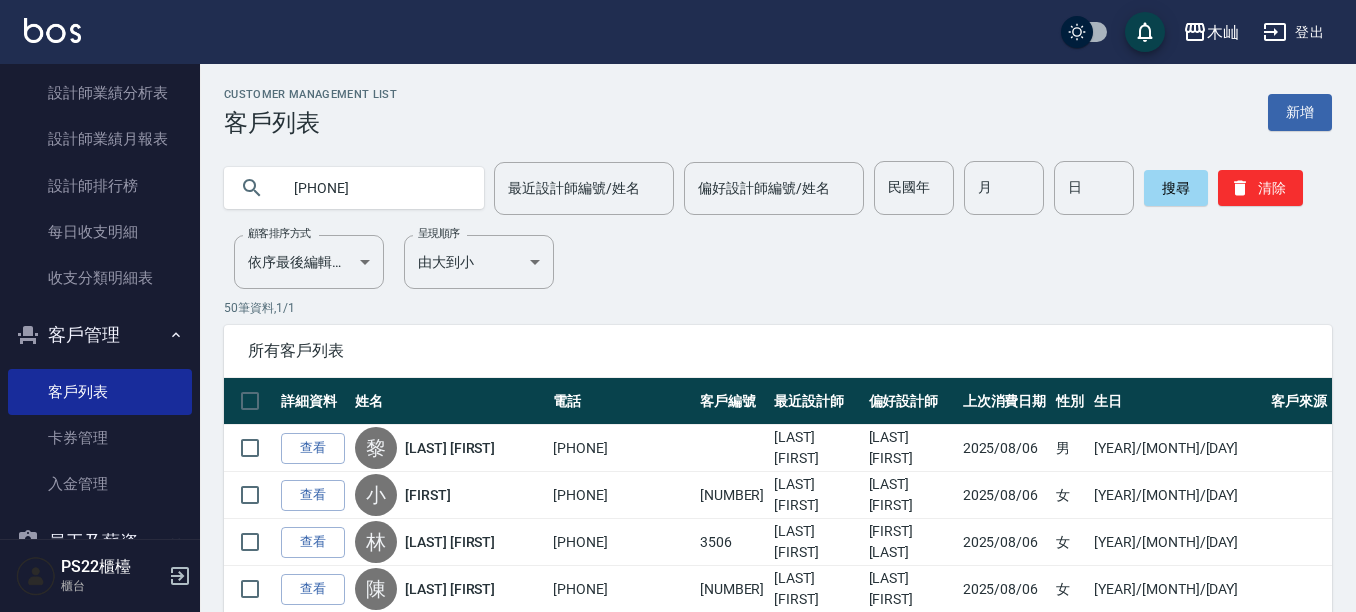 type on "[PHONE]" 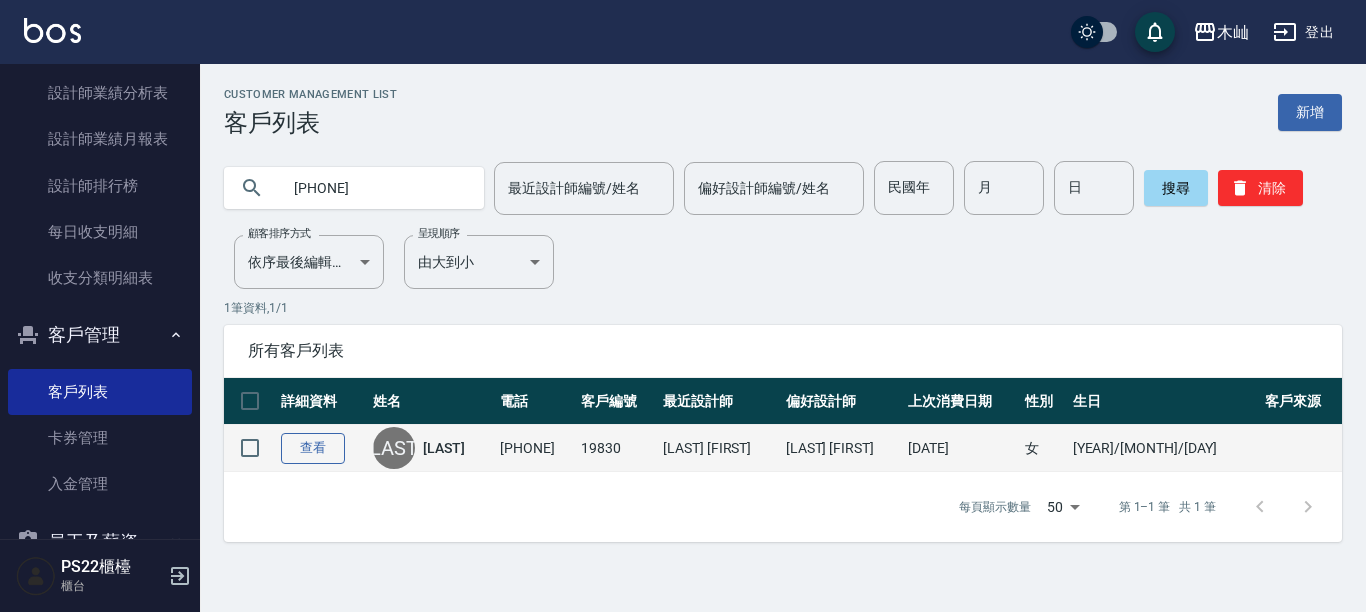 click on "查看" at bounding box center [313, 448] 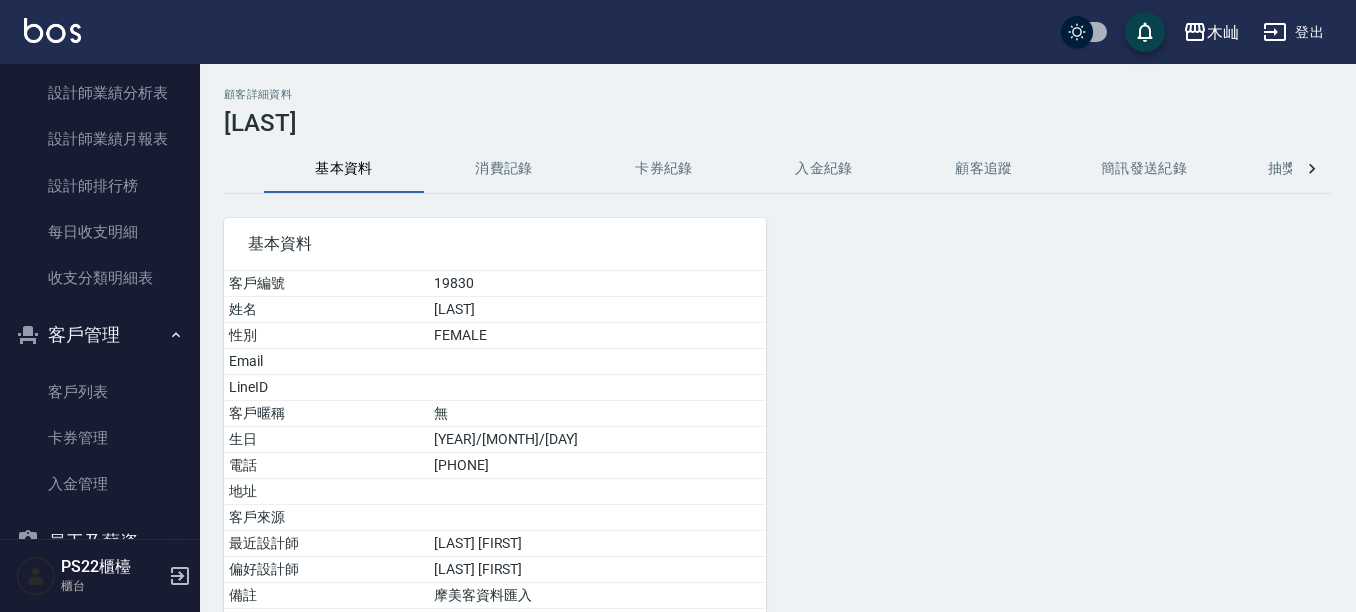 click on "消費記錄" at bounding box center [504, 169] 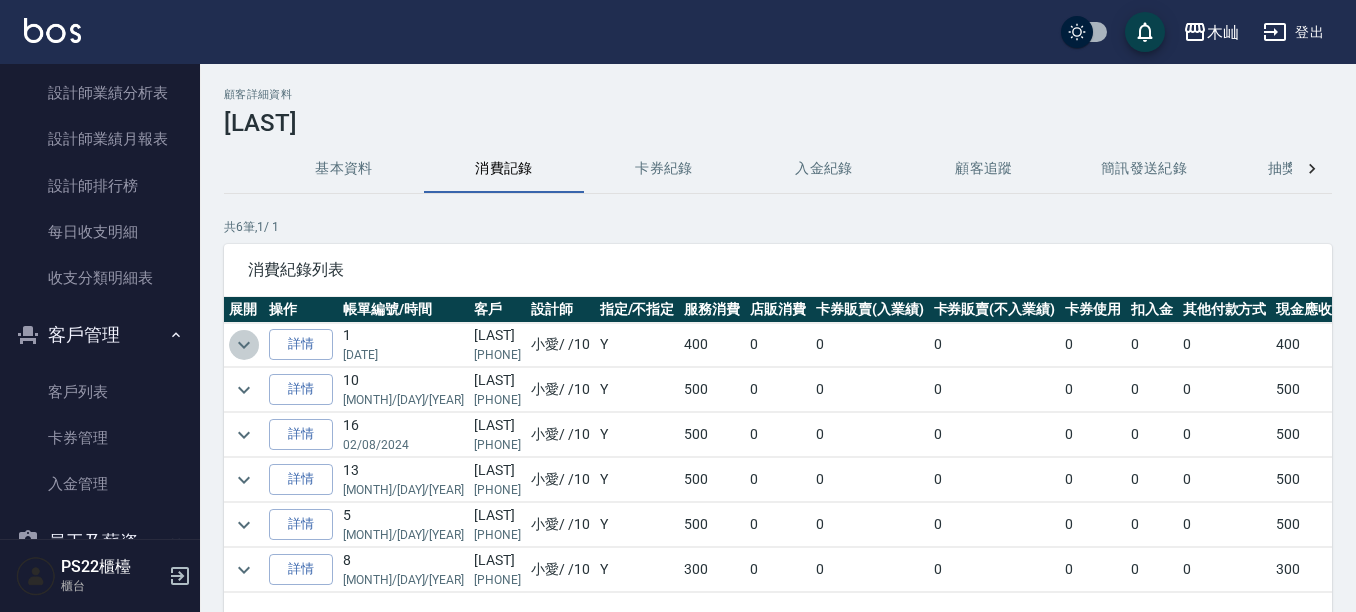 click 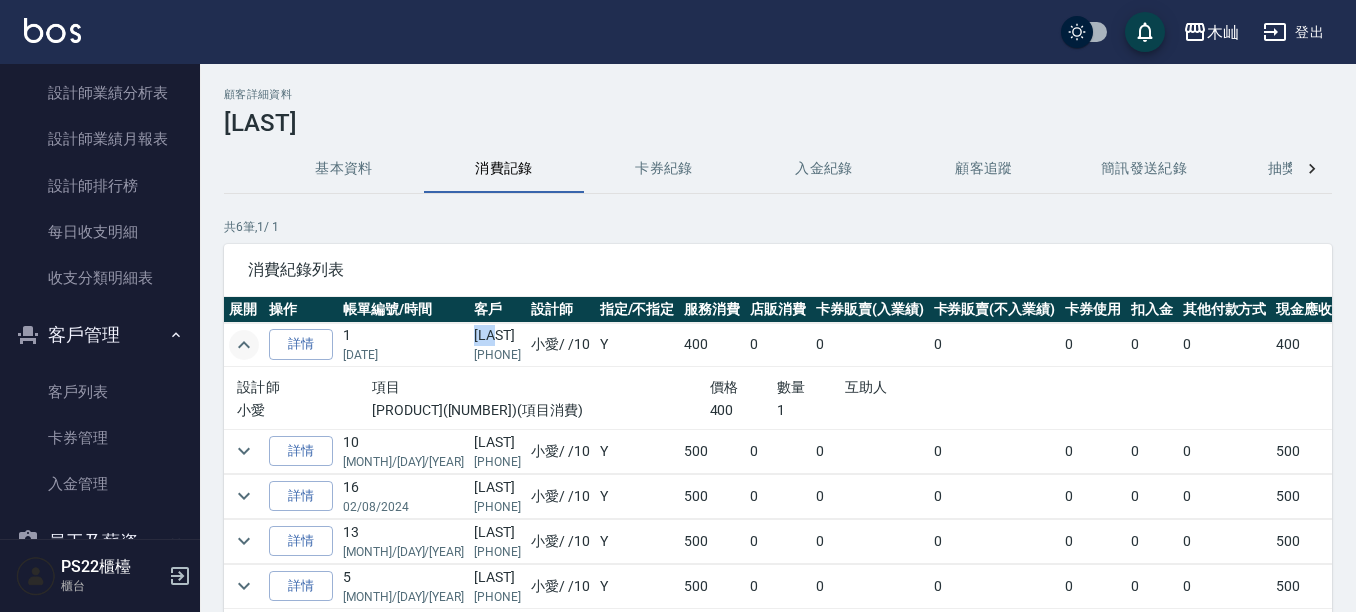 drag, startPoint x: 445, startPoint y: 341, endPoint x: 503, endPoint y: 340, distance: 58.00862 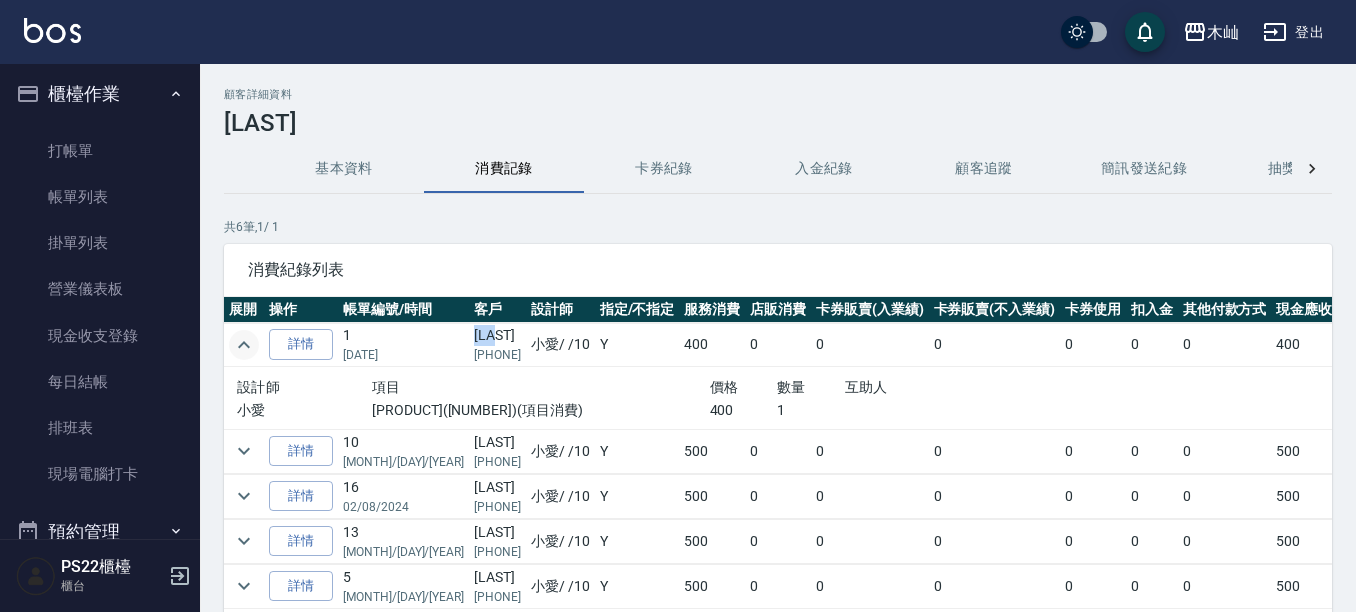 scroll, scrollTop: 0, scrollLeft: 0, axis: both 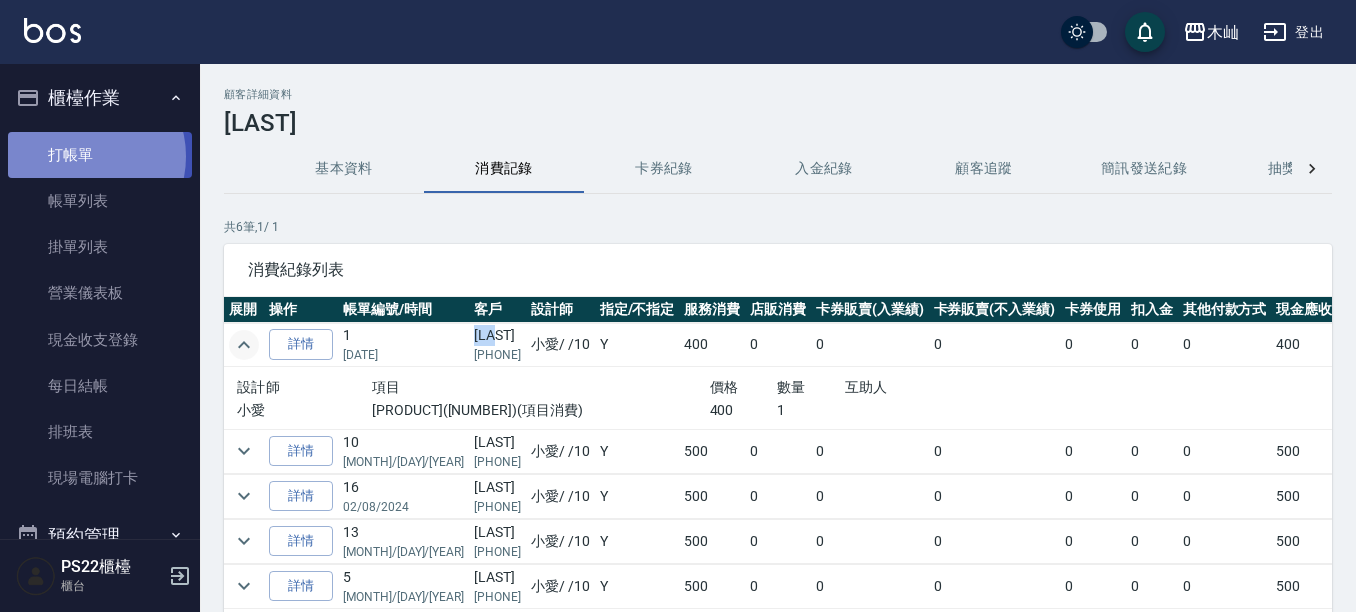 click on "打帳單" at bounding box center (100, 155) 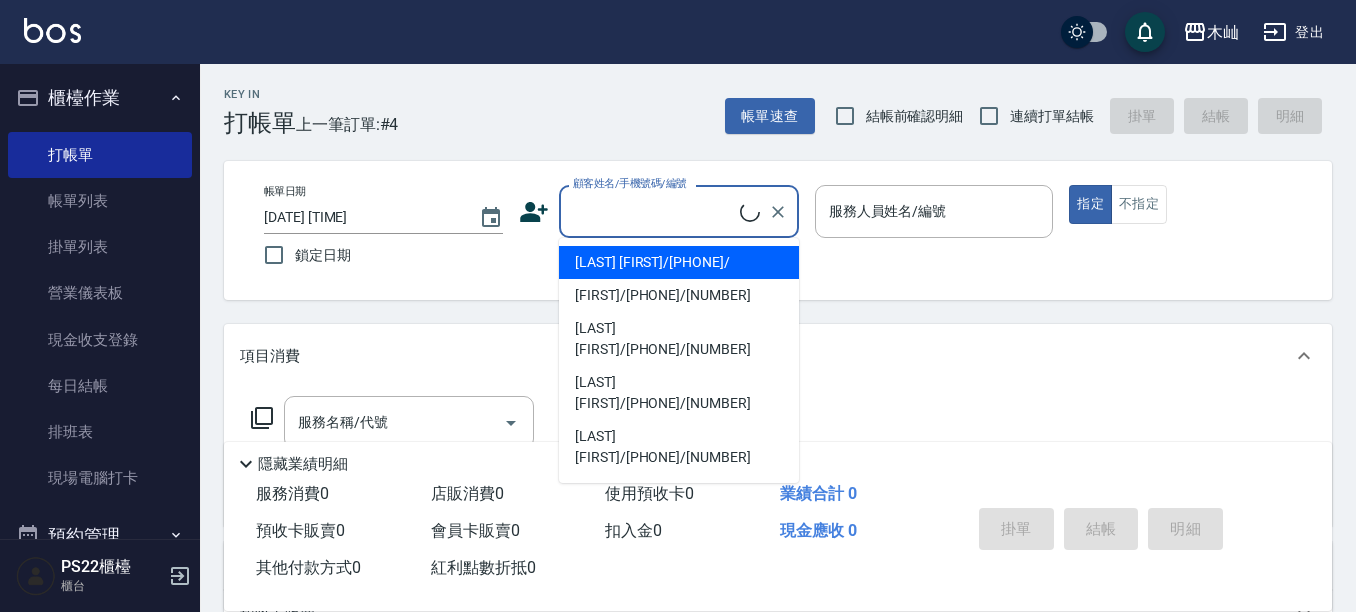 click on "顧客姓名/手機號碼/編號" at bounding box center [654, 211] 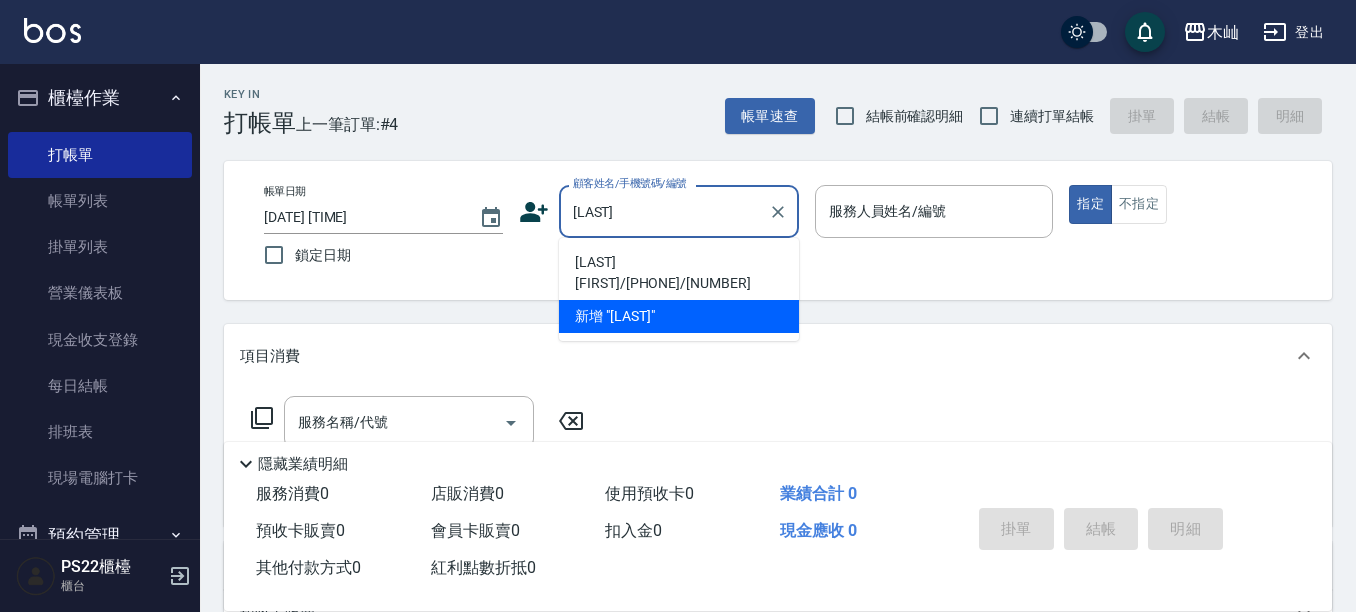 click on "[LAST] [FIRST]/[PHONE]/[NUMBER]" at bounding box center (679, 273) 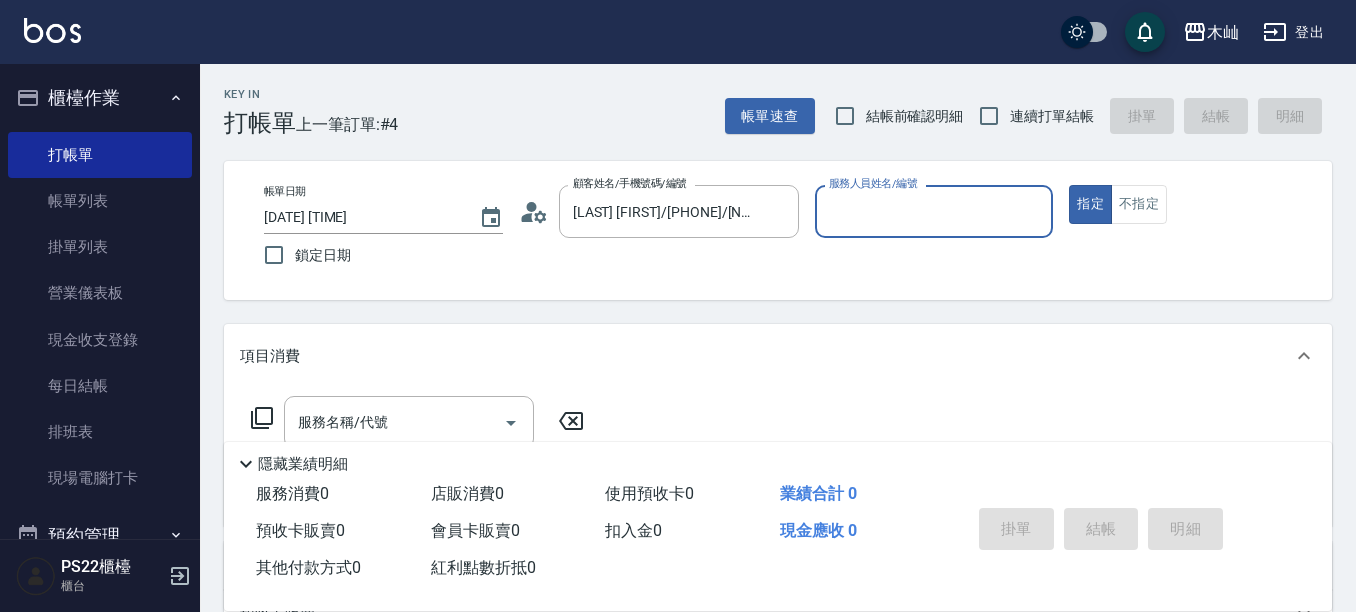 type on "[FIRST]-[NUMBER]" 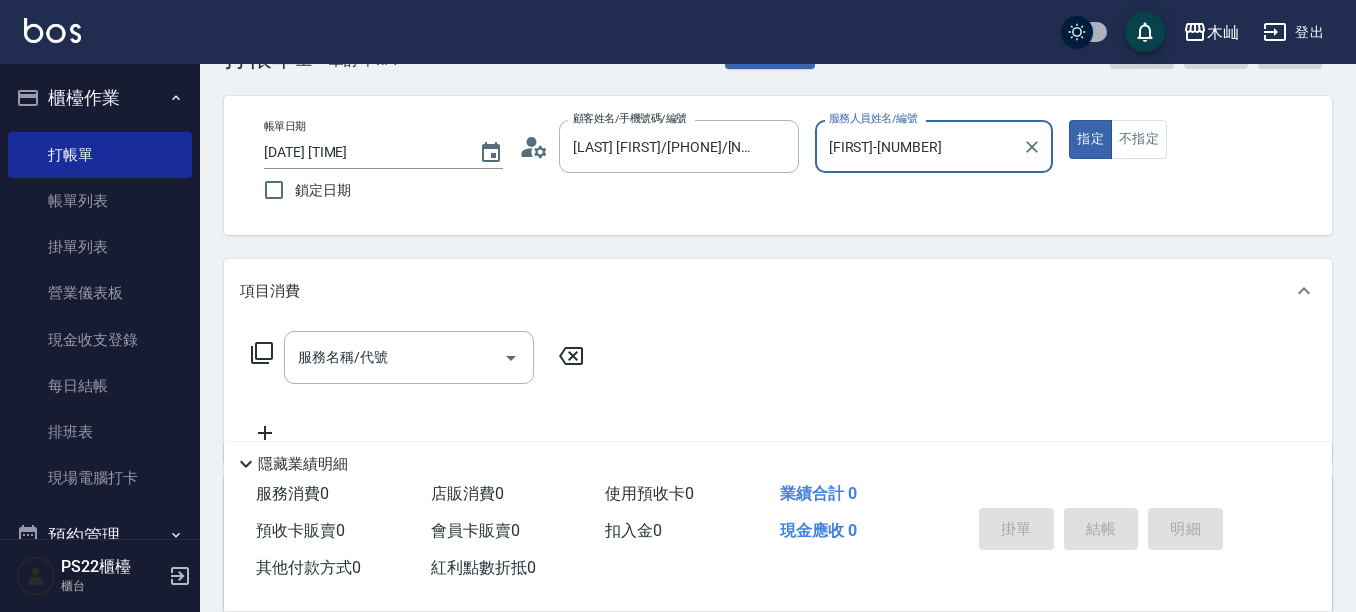 scroll, scrollTop: 100, scrollLeft: 0, axis: vertical 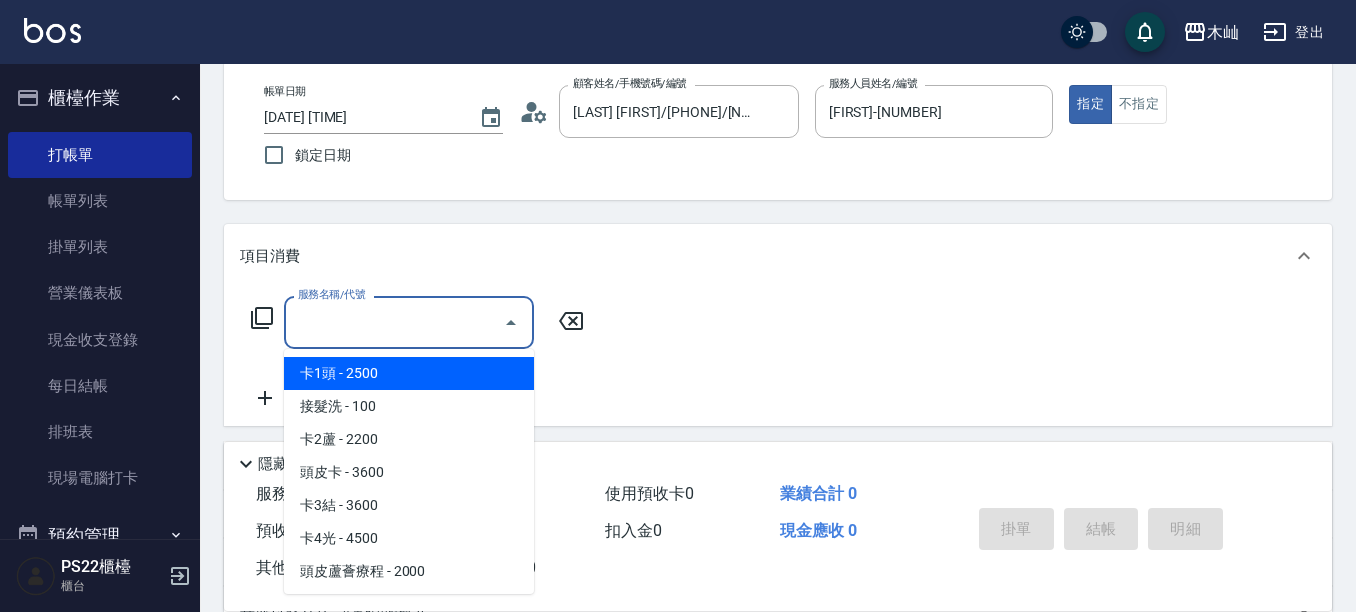 click on "服務名稱/代號" at bounding box center (394, 322) 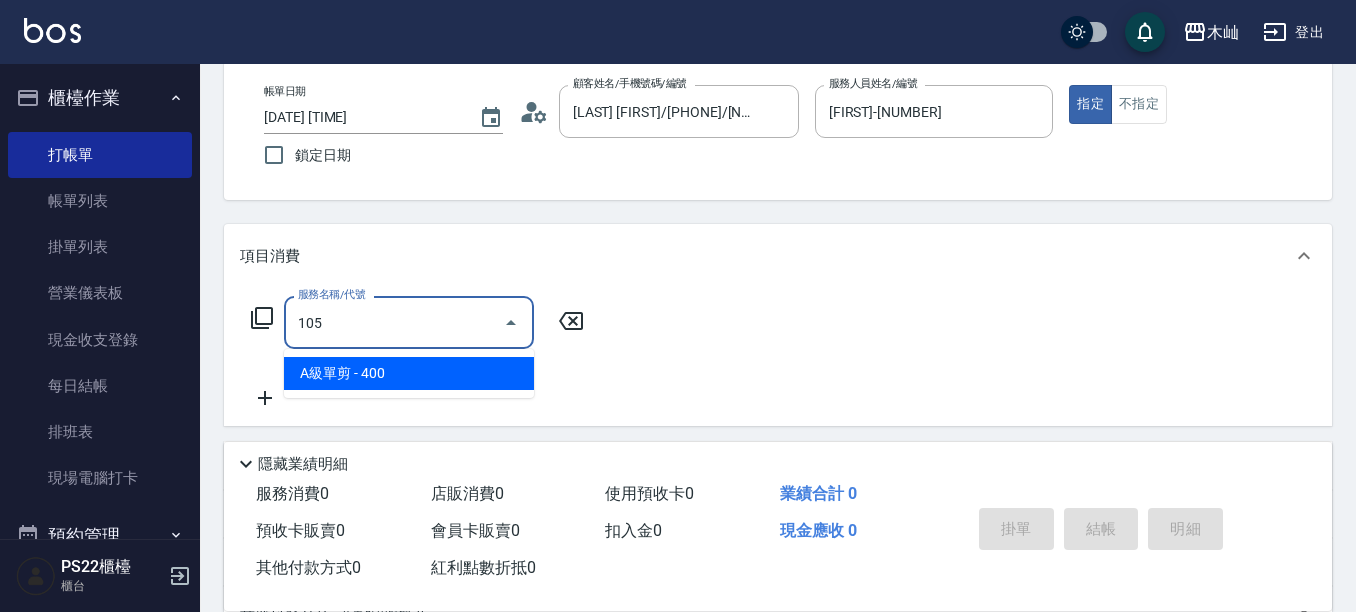 type on "[PRODUCT]([NUMBER])" 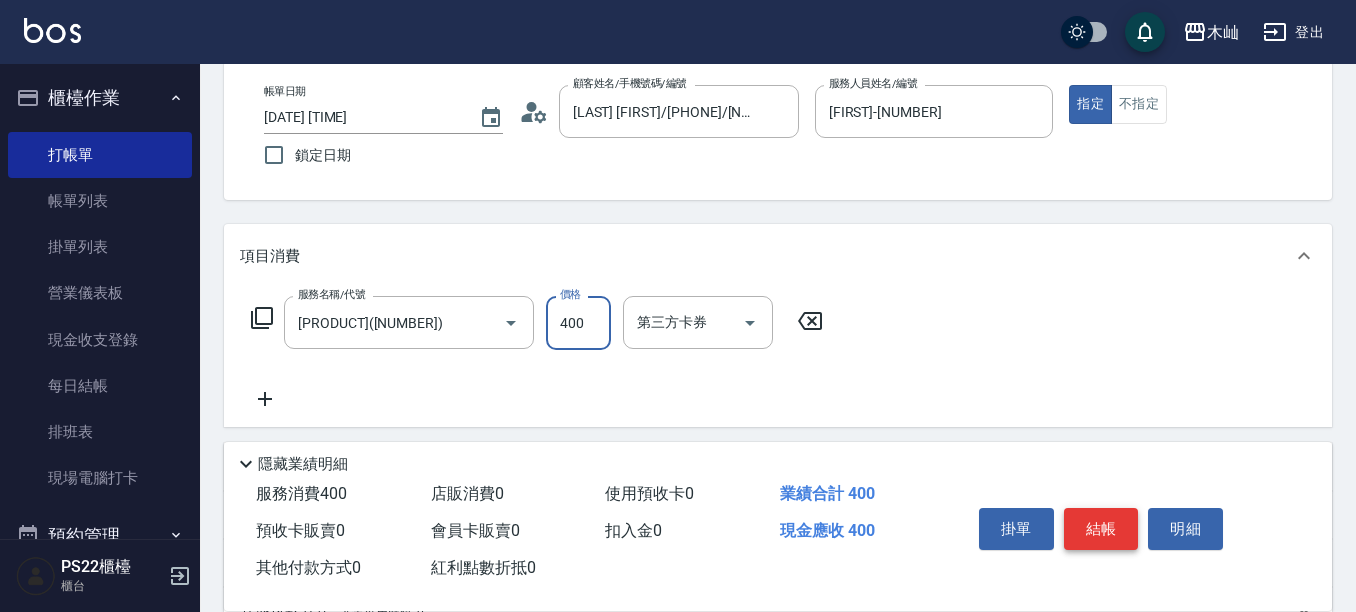 click on "結帳" at bounding box center (1101, 529) 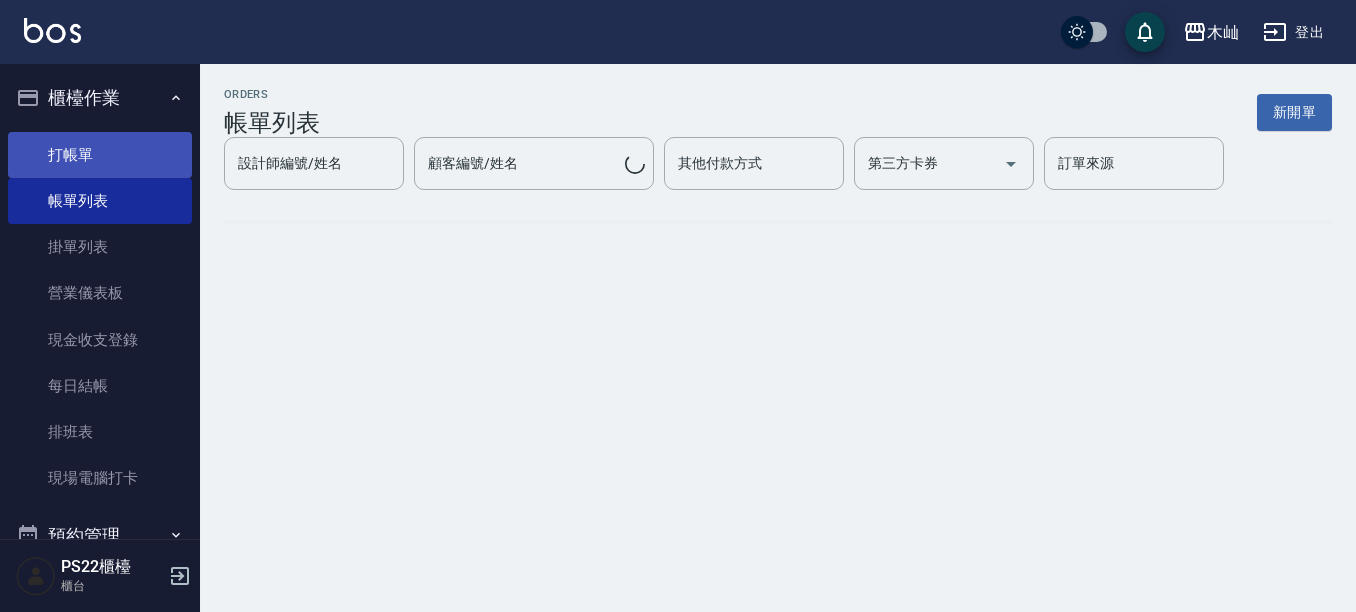 scroll, scrollTop: 0, scrollLeft: 0, axis: both 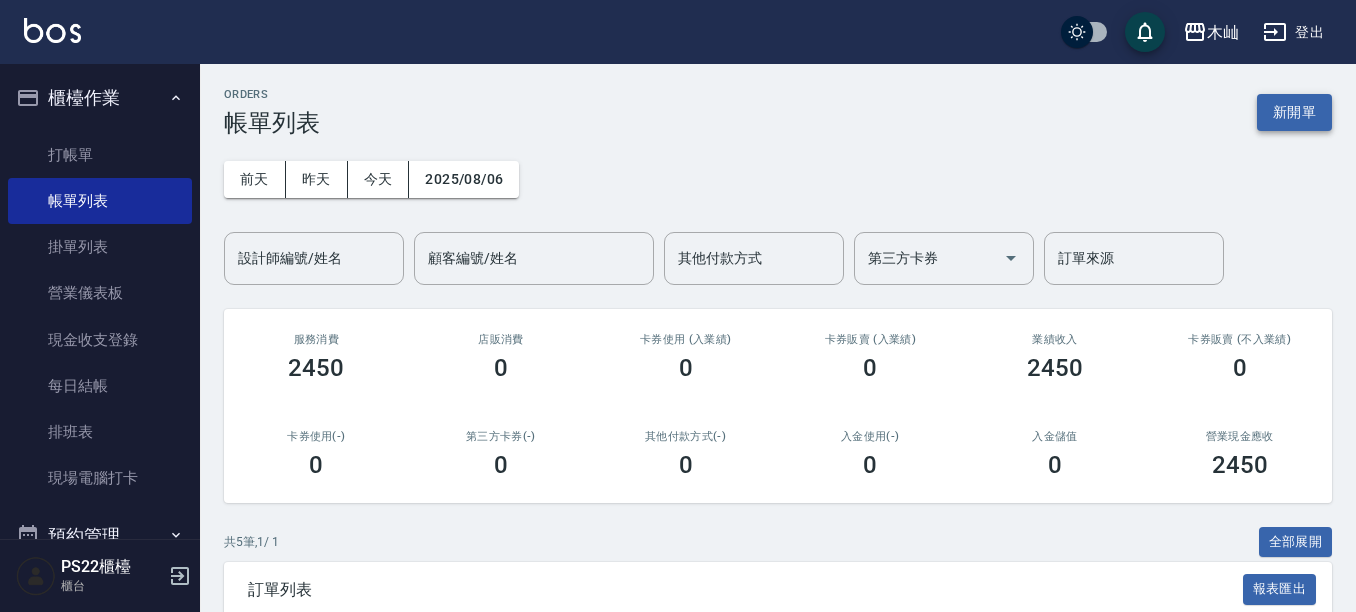 click on "新開單" at bounding box center [1294, 112] 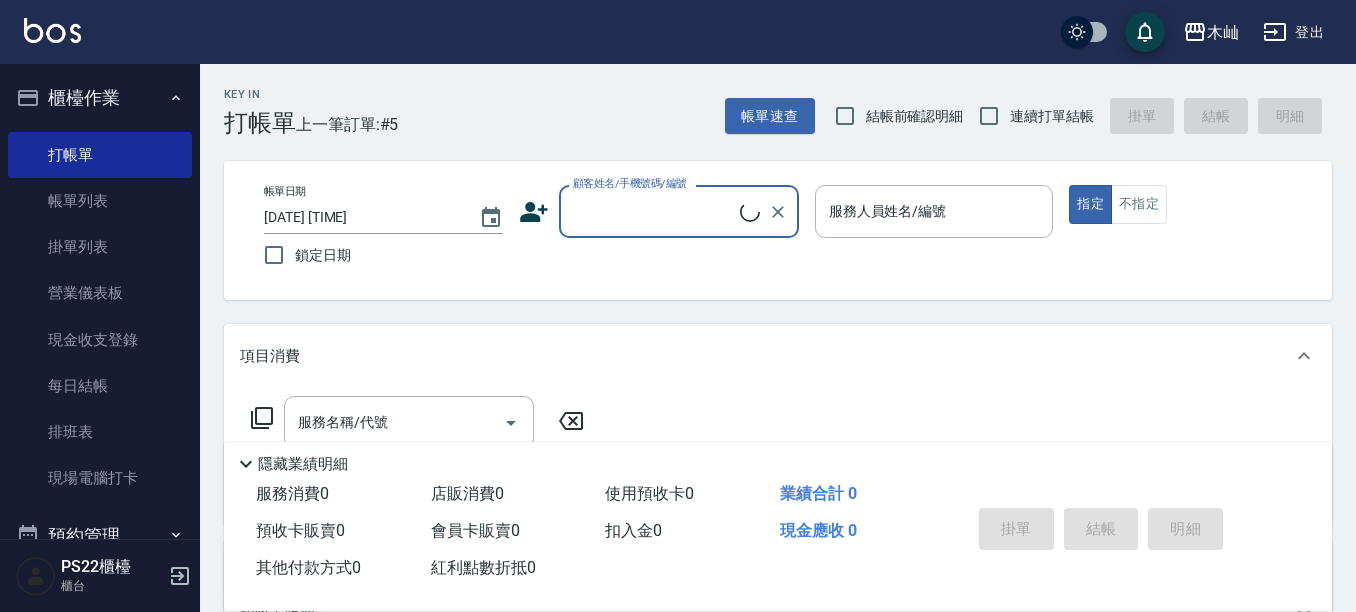 click on "顧客姓名/手機號碼/編號" at bounding box center (654, 211) 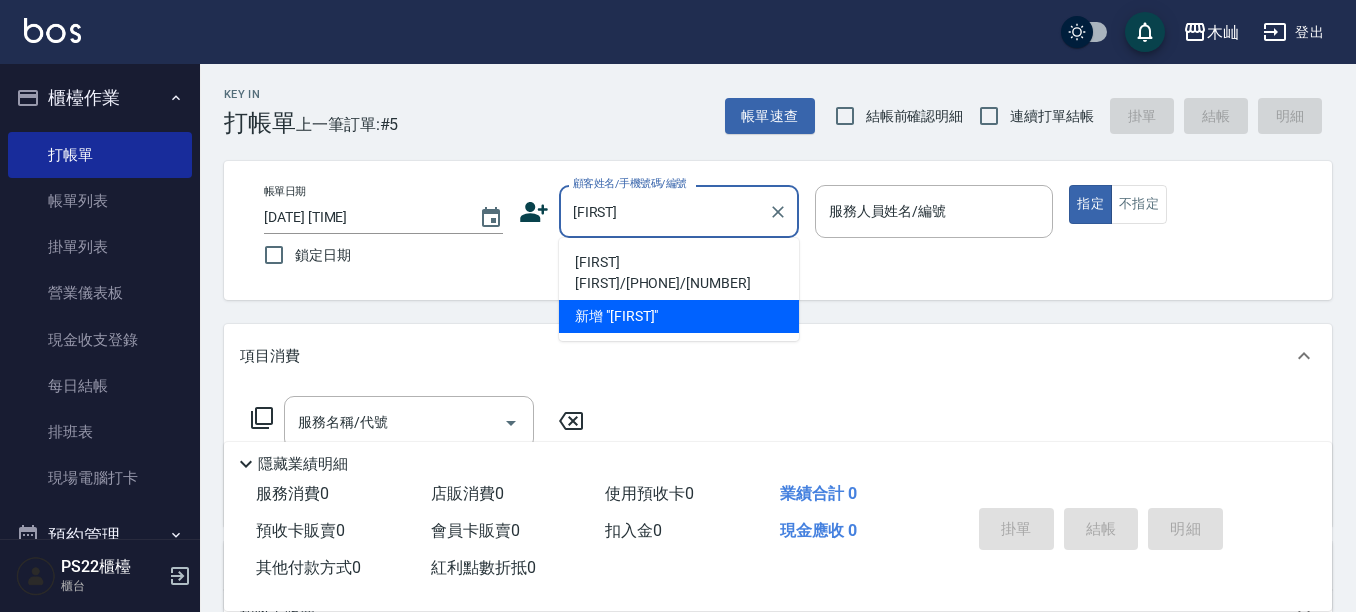 click on "[FIRST] [FIRST]/[PHONE]/[NUMBER]" at bounding box center [679, 273] 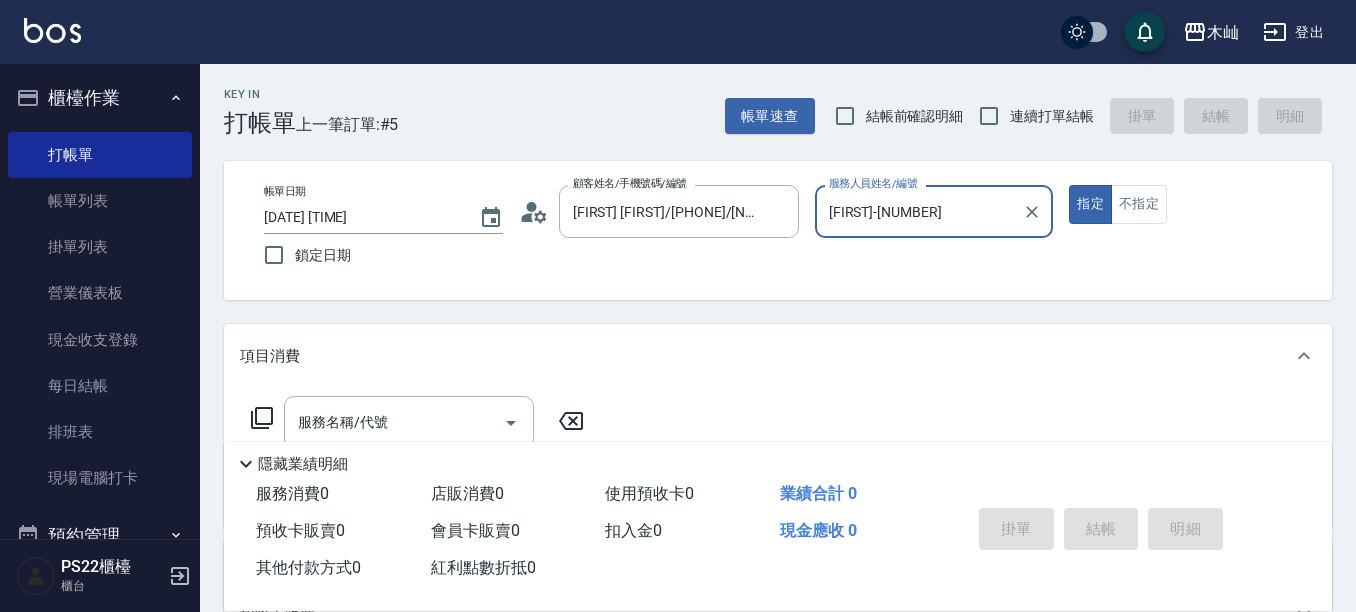 type on "[FIRST]-[NUMBER]" 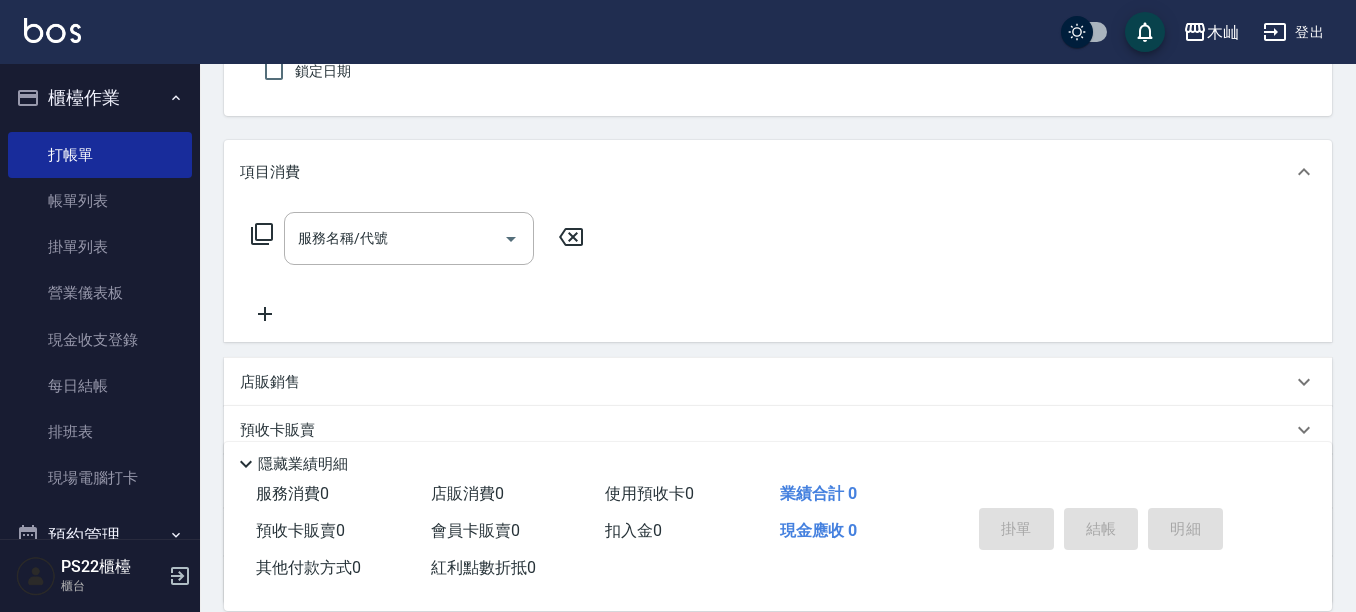scroll, scrollTop: 200, scrollLeft: 0, axis: vertical 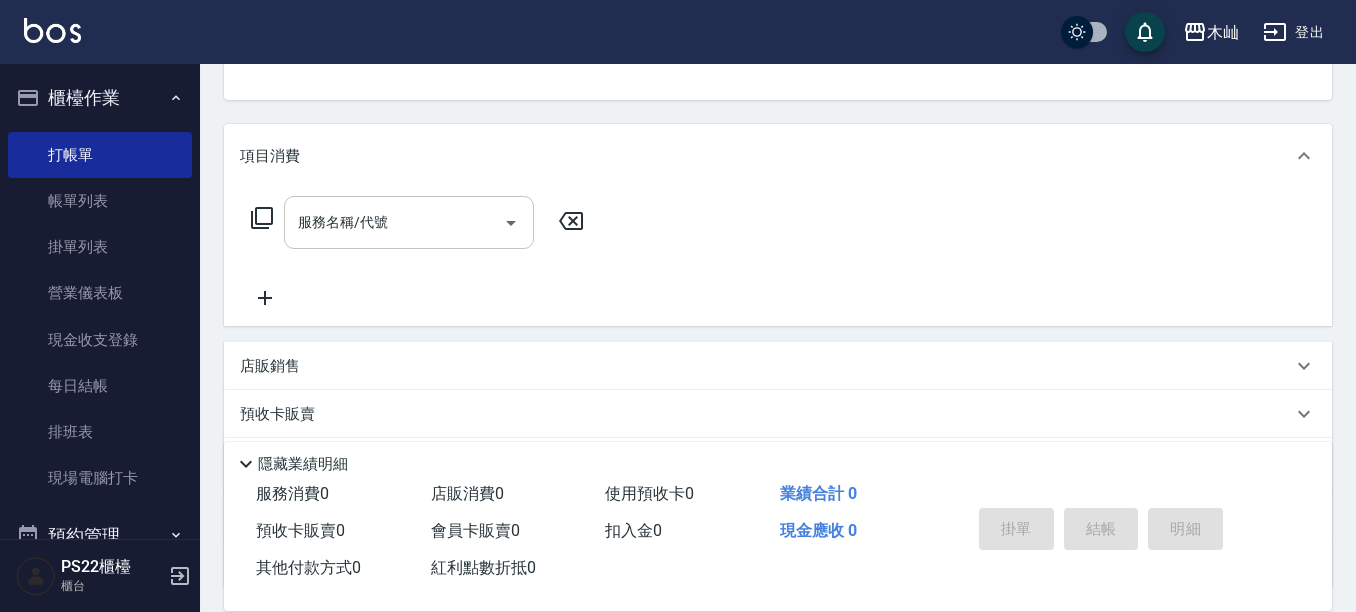 click on "服務名稱/代號 服務名稱/代號" at bounding box center (409, 222) 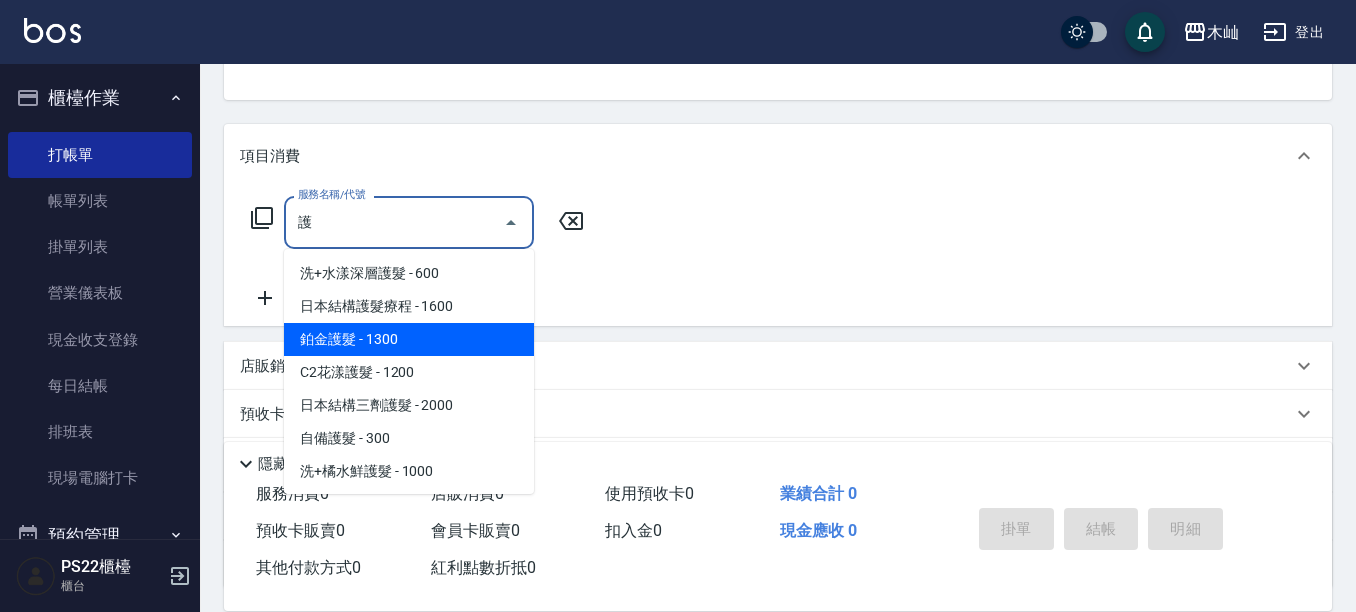 click on "鉑金護髮 - 1300" at bounding box center (409, 339) 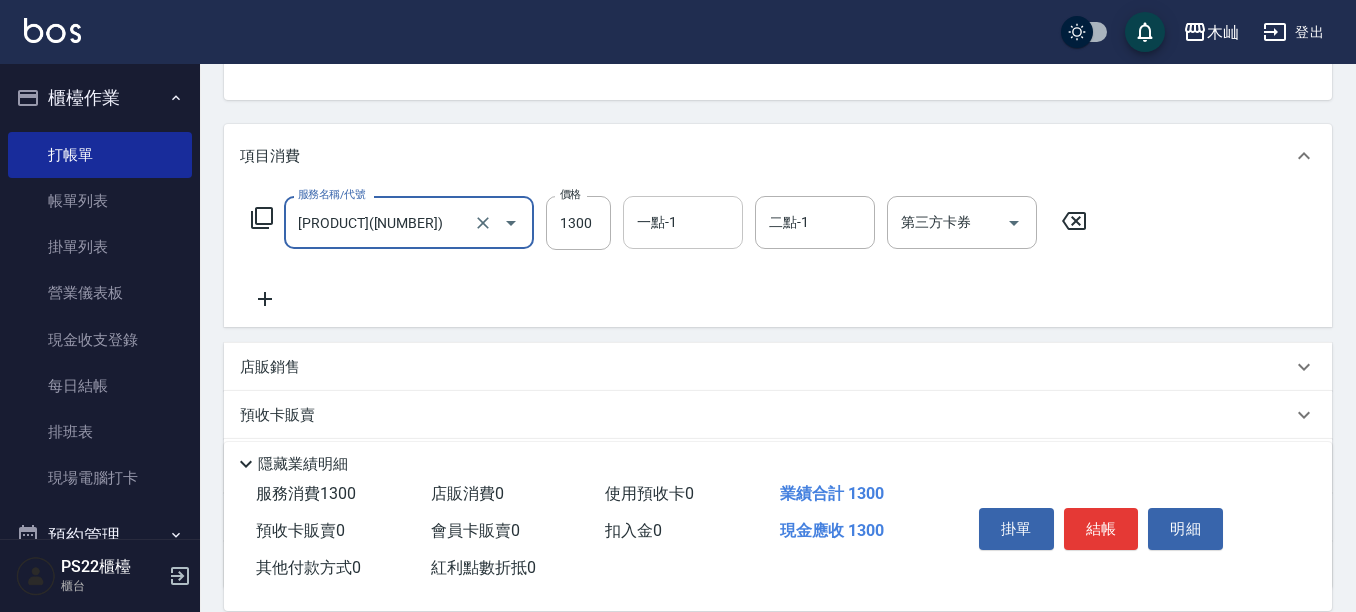 type on "[PRODUCT]([NUMBER])" 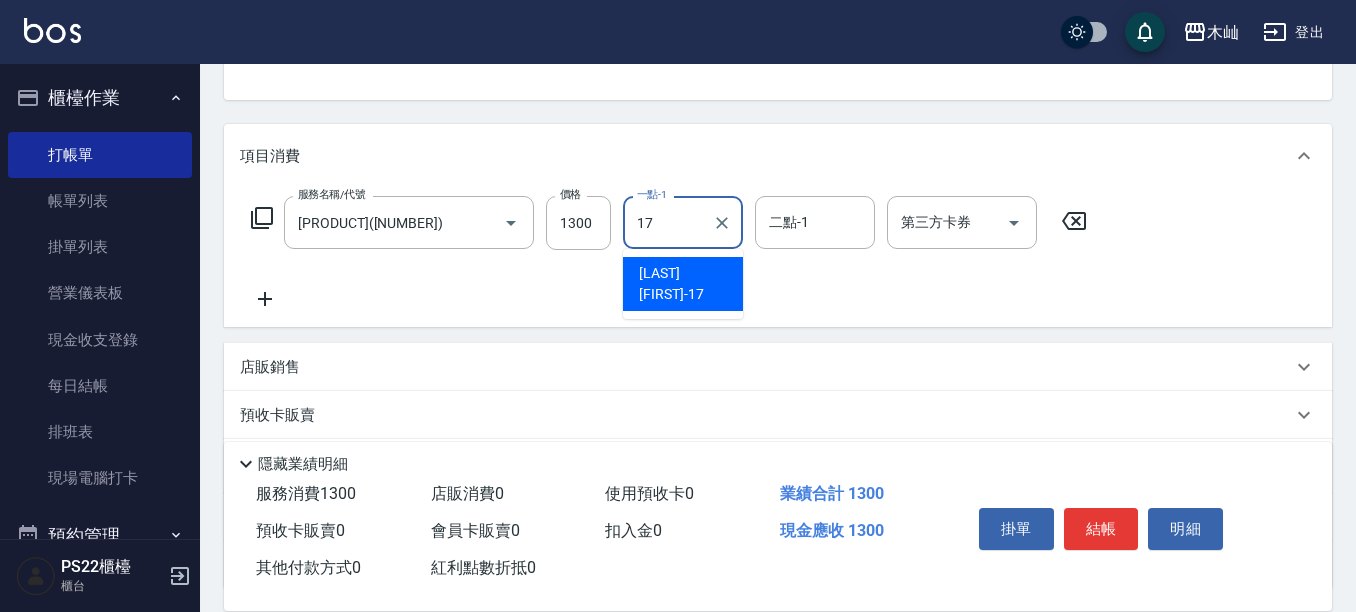 type on "[LAST] [FIRST]-[NUMBER]" 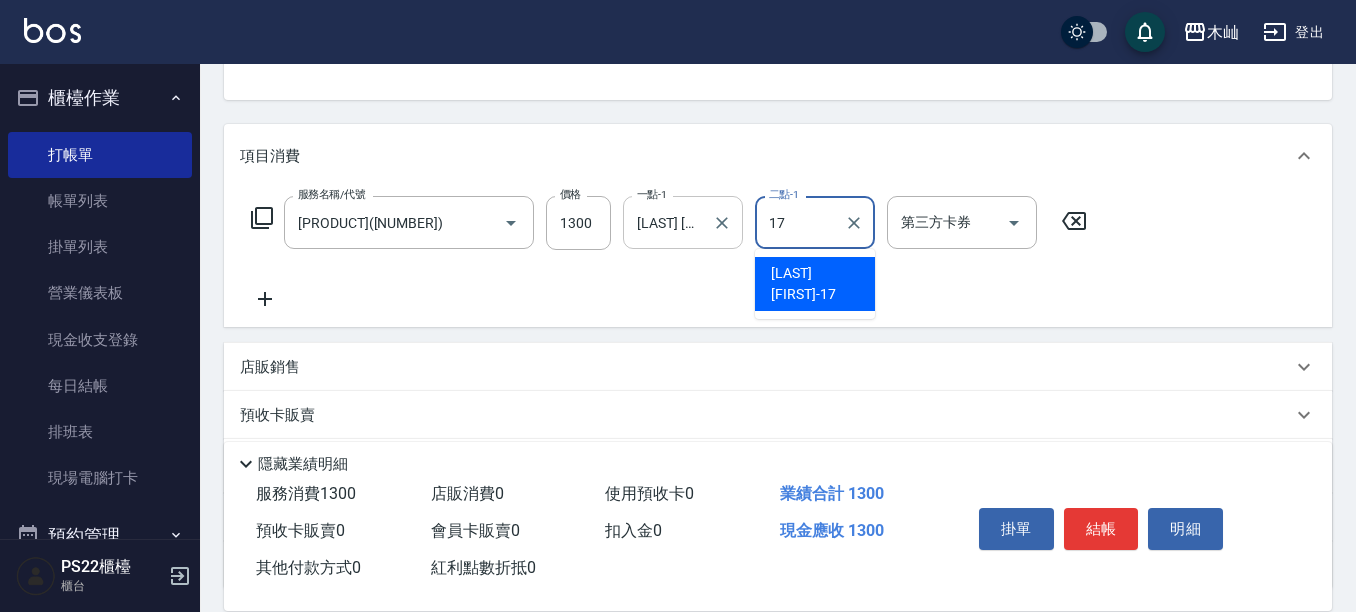 type on "[LAST] [FIRST]-[NUMBER]" 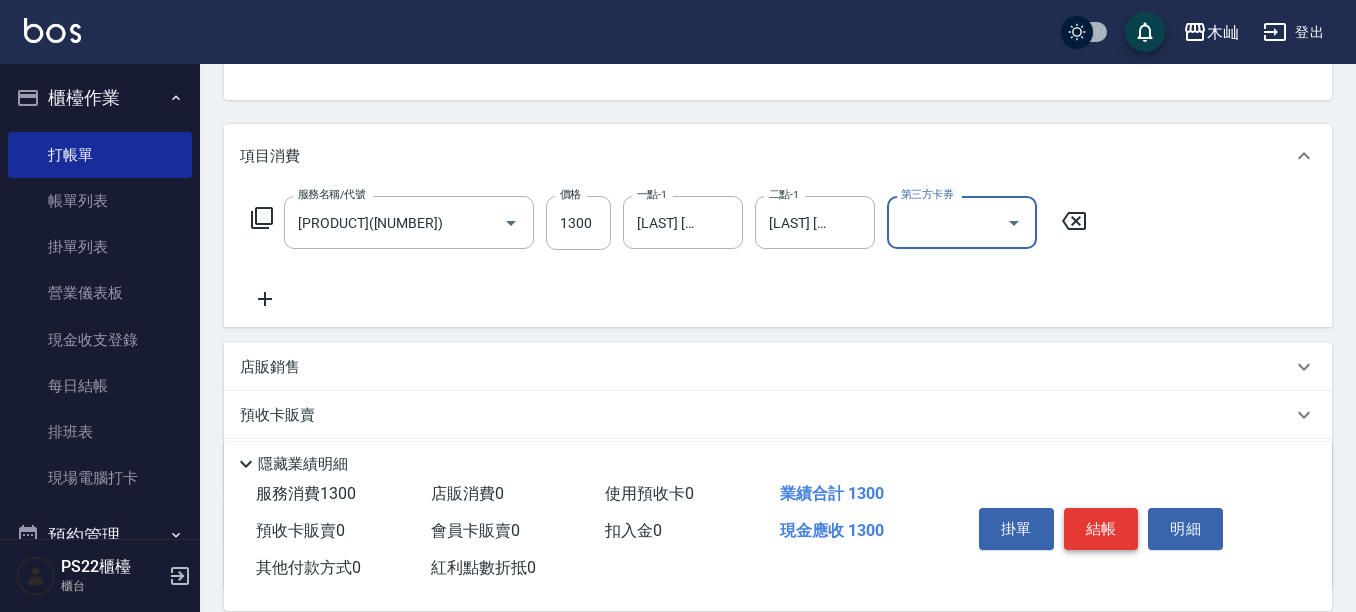 click on "結帳" at bounding box center (1101, 529) 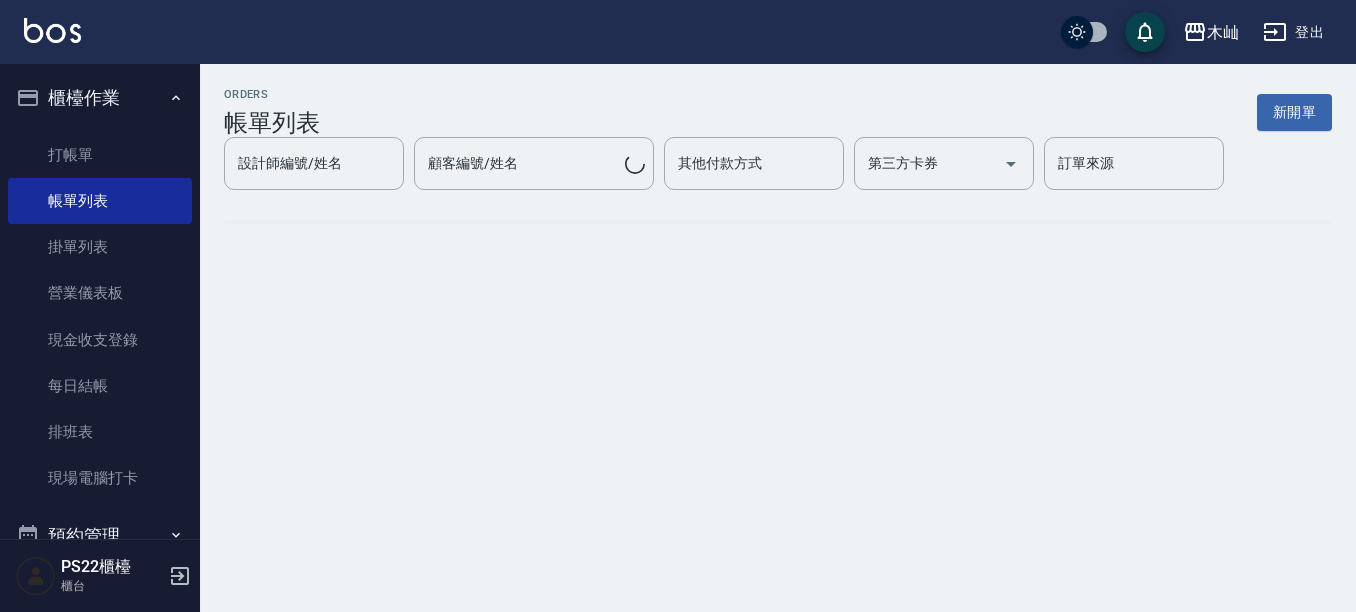 scroll, scrollTop: 0, scrollLeft: 0, axis: both 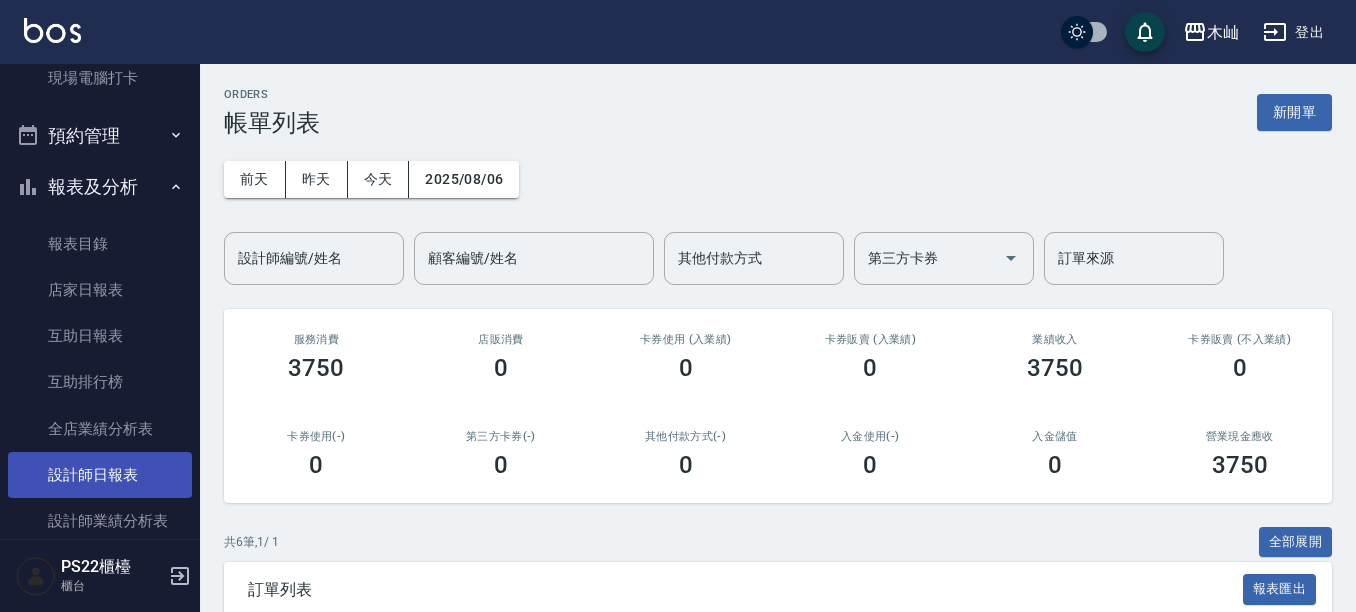 click on "設計師日報表" at bounding box center (100, 475) 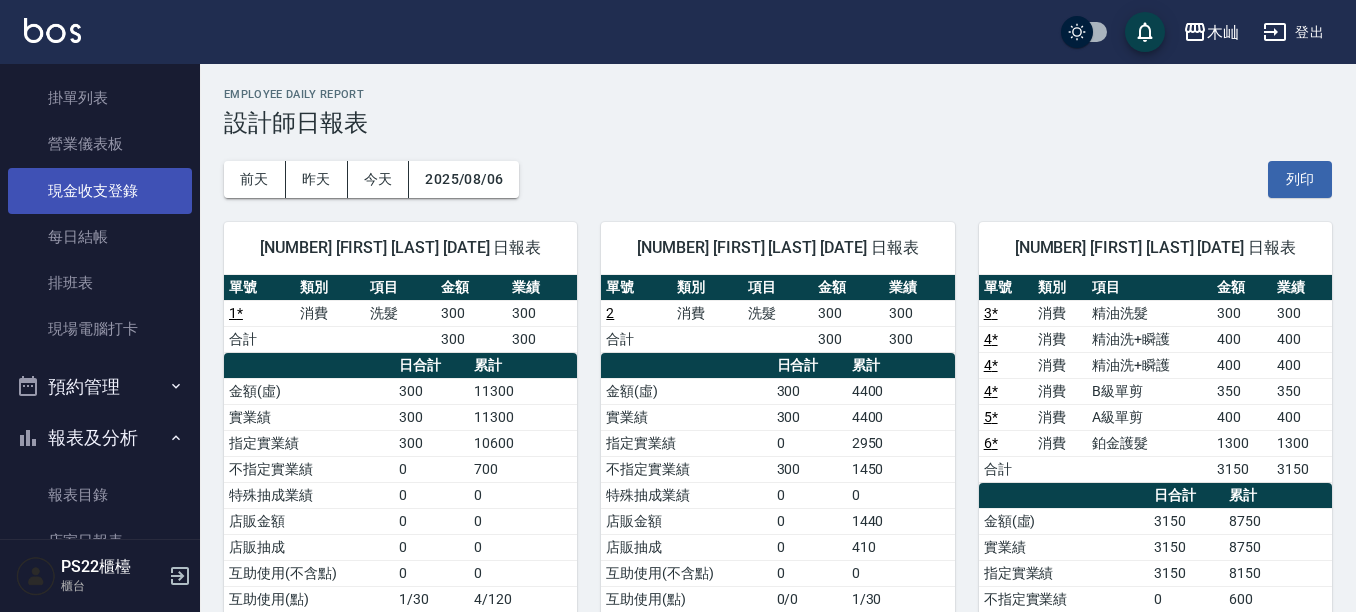 scroll, scrollTop: 0, scrollLeft: 0, axis: both 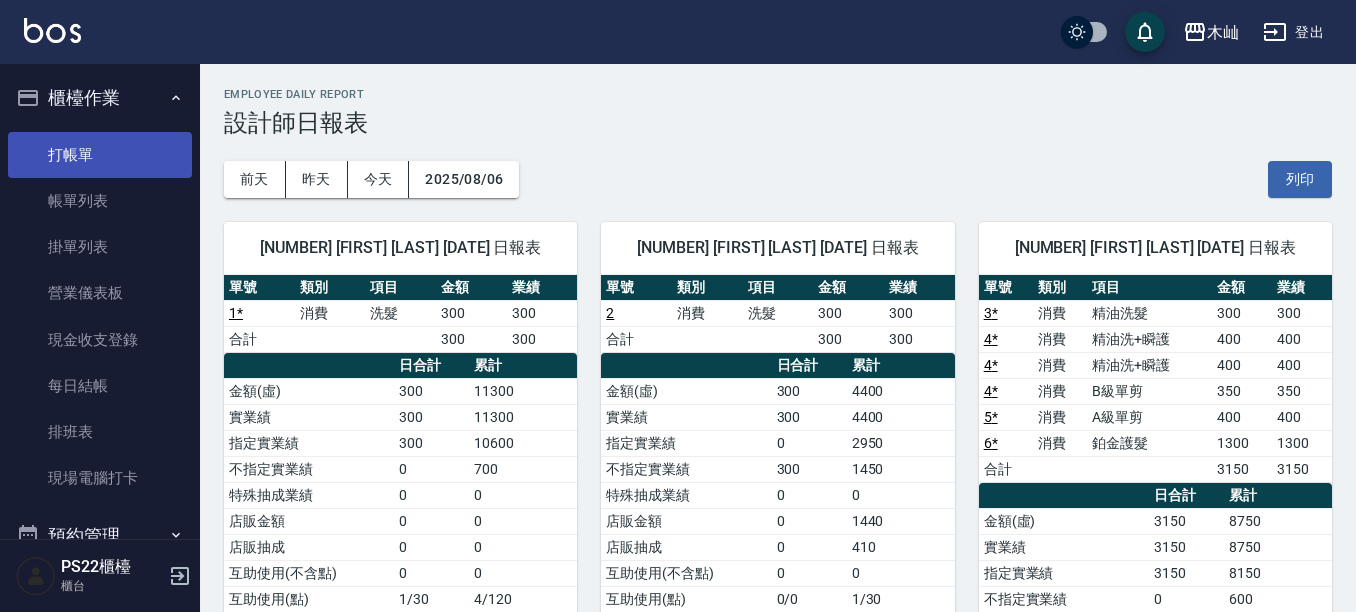 click on "打帳單" at bounding box center [100, 155] 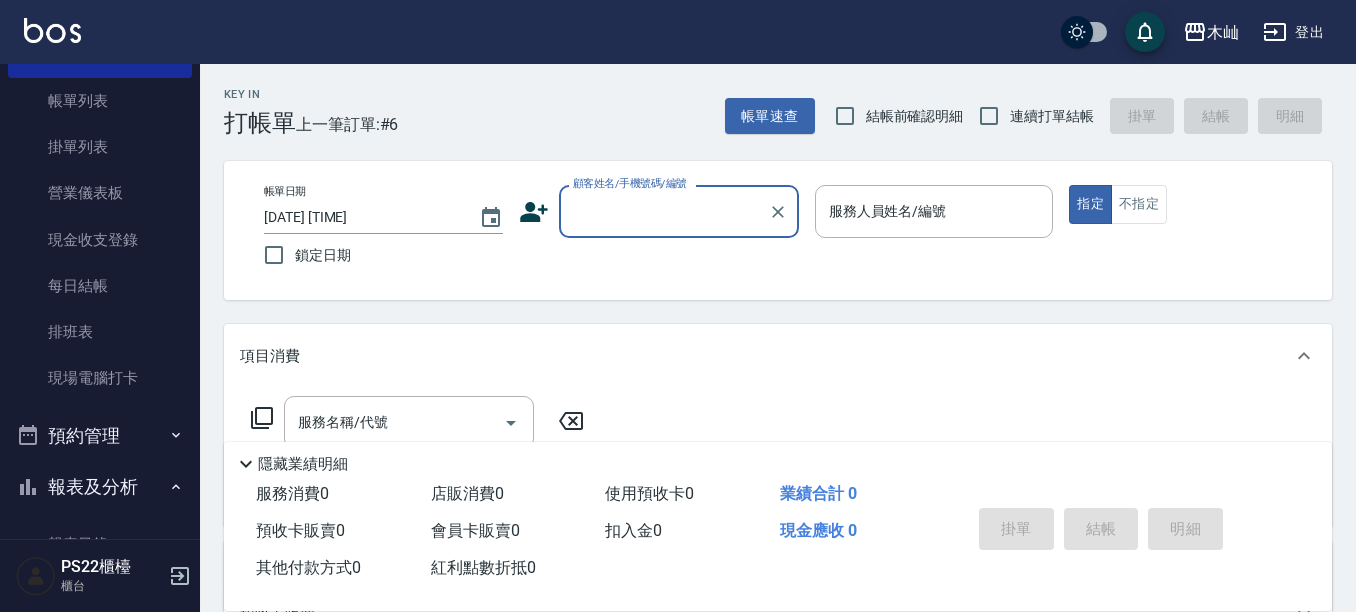 scroll, scrollTop: 0, scrollLeft: 0, axis: both 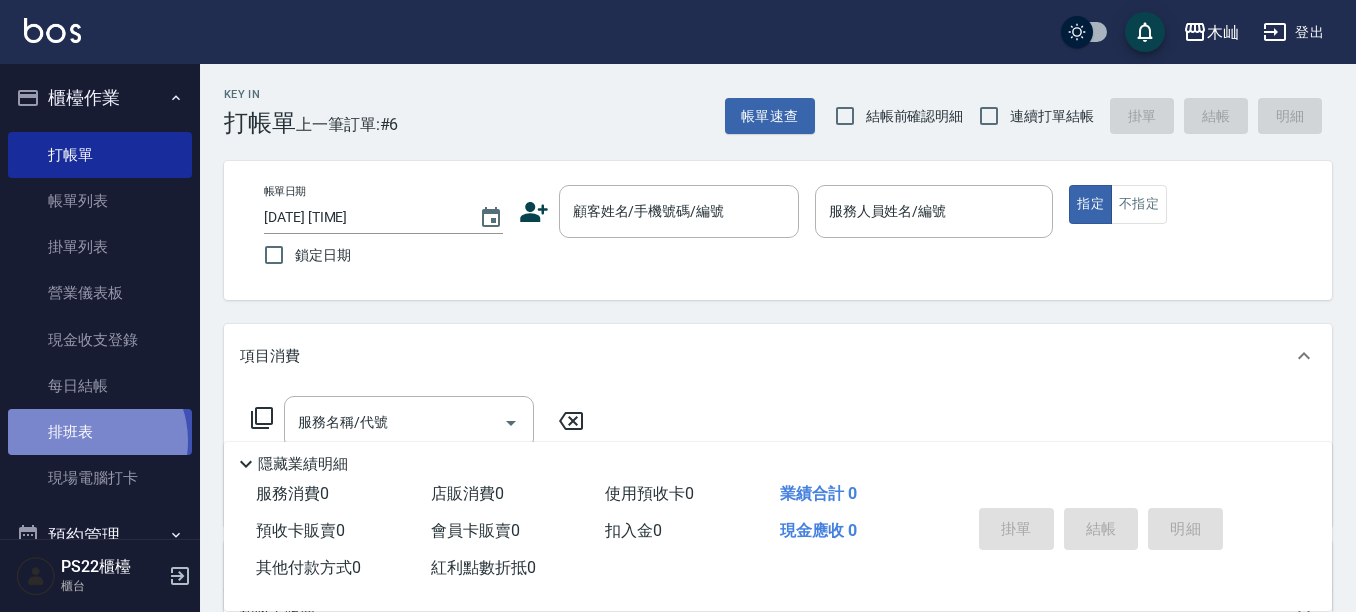 click on "排班表" at bounding box center (100, 432) 